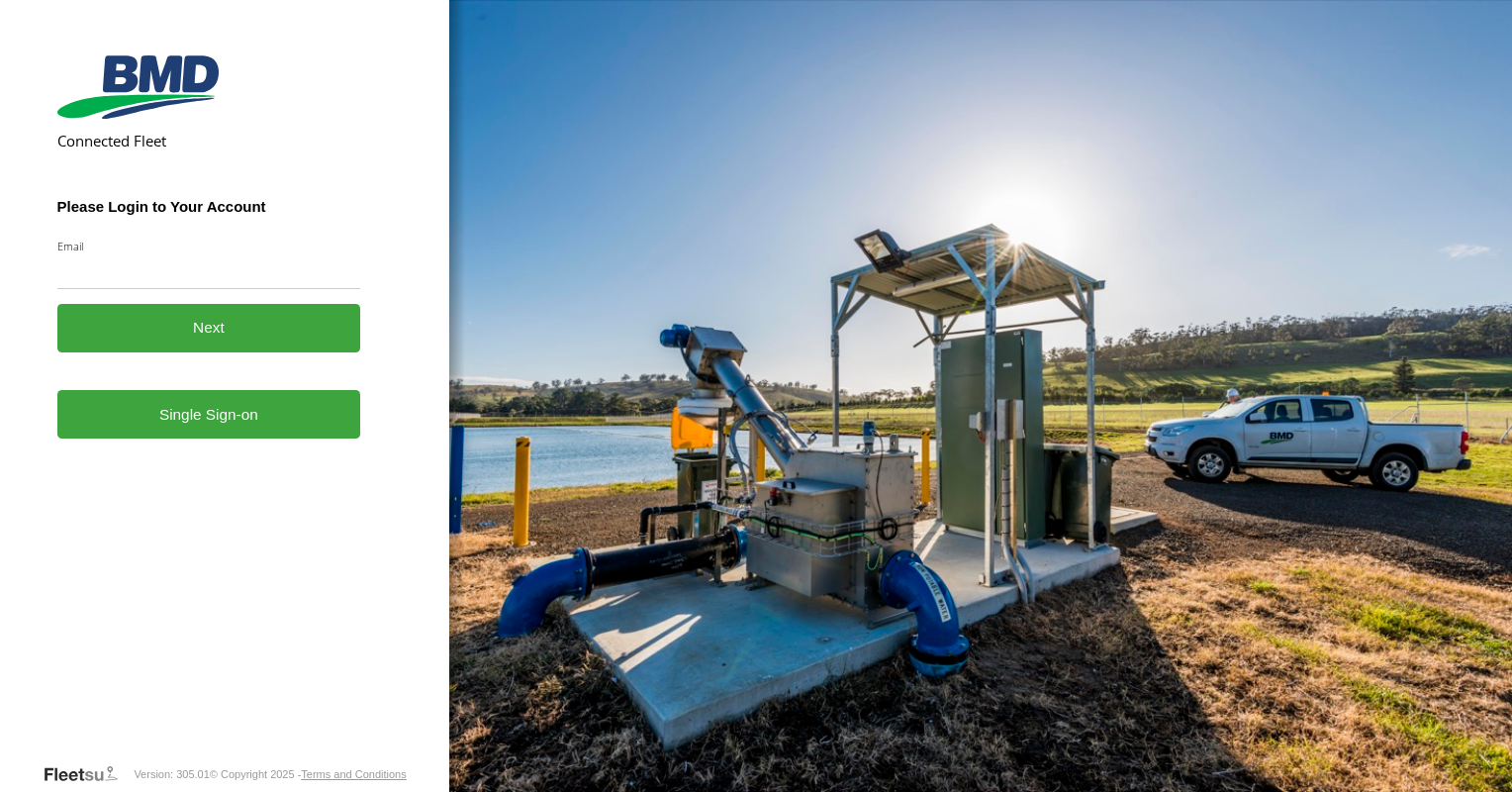 scroll, scrollTop: 0, scrollLeft: 0, axis: both 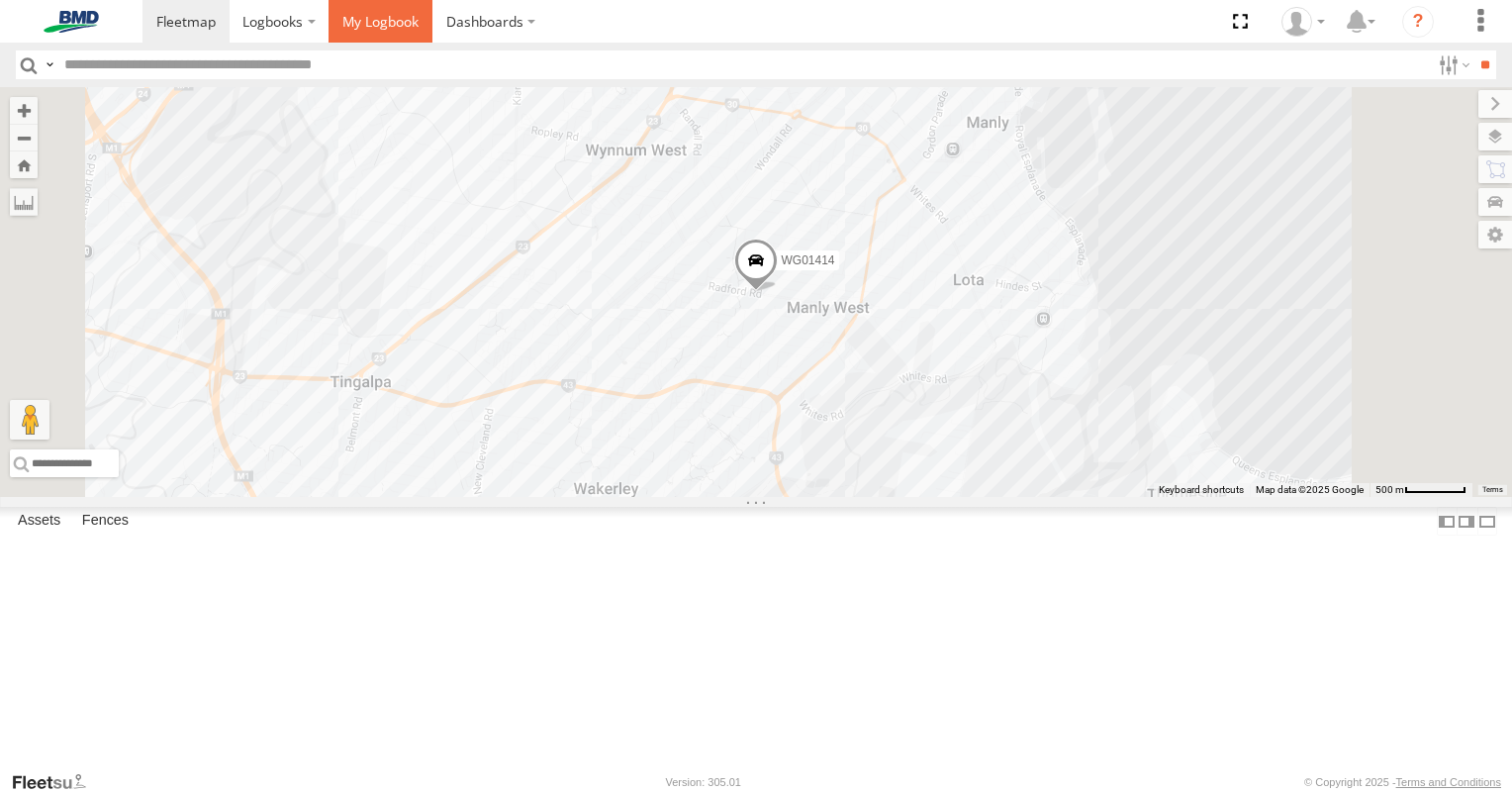 click at bounding box center [380, 21] 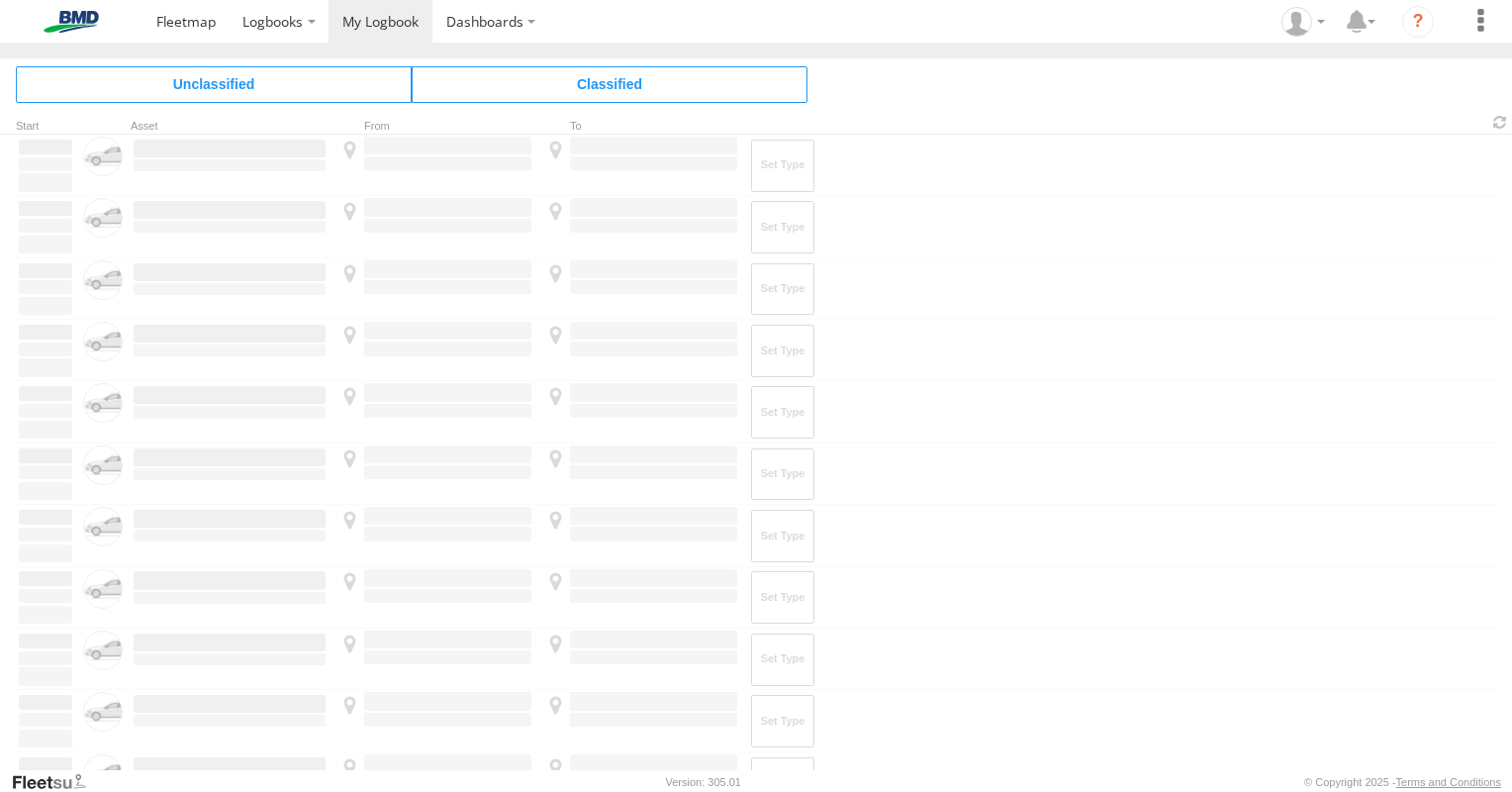 scroll, scrollTop: 0, scrollLeft: 0, axis: both 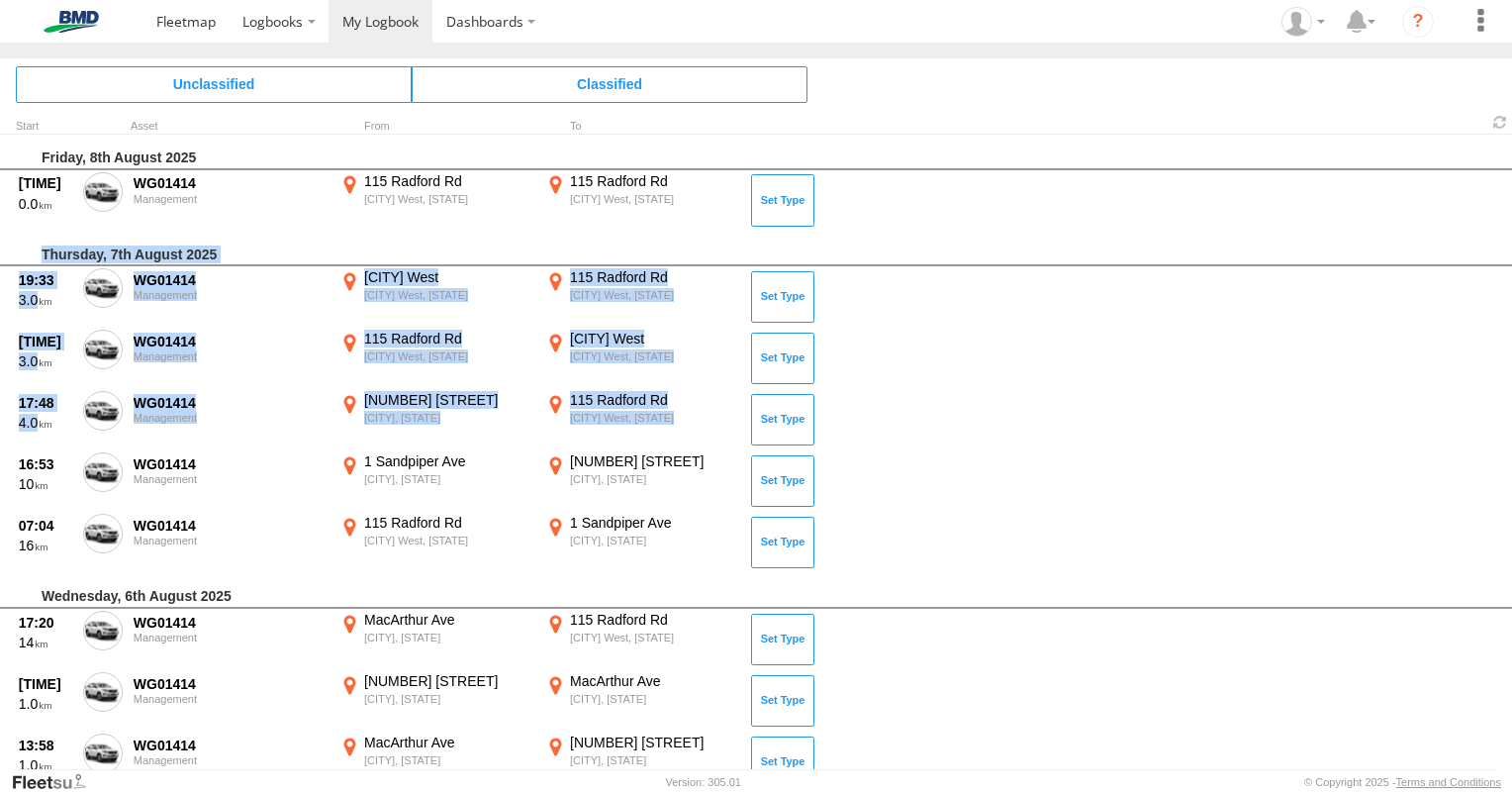 drag, startPoint x: 1504, startPoint y: 180, endPoint x: 1515, endPoint y: 405, distance: 225.26873 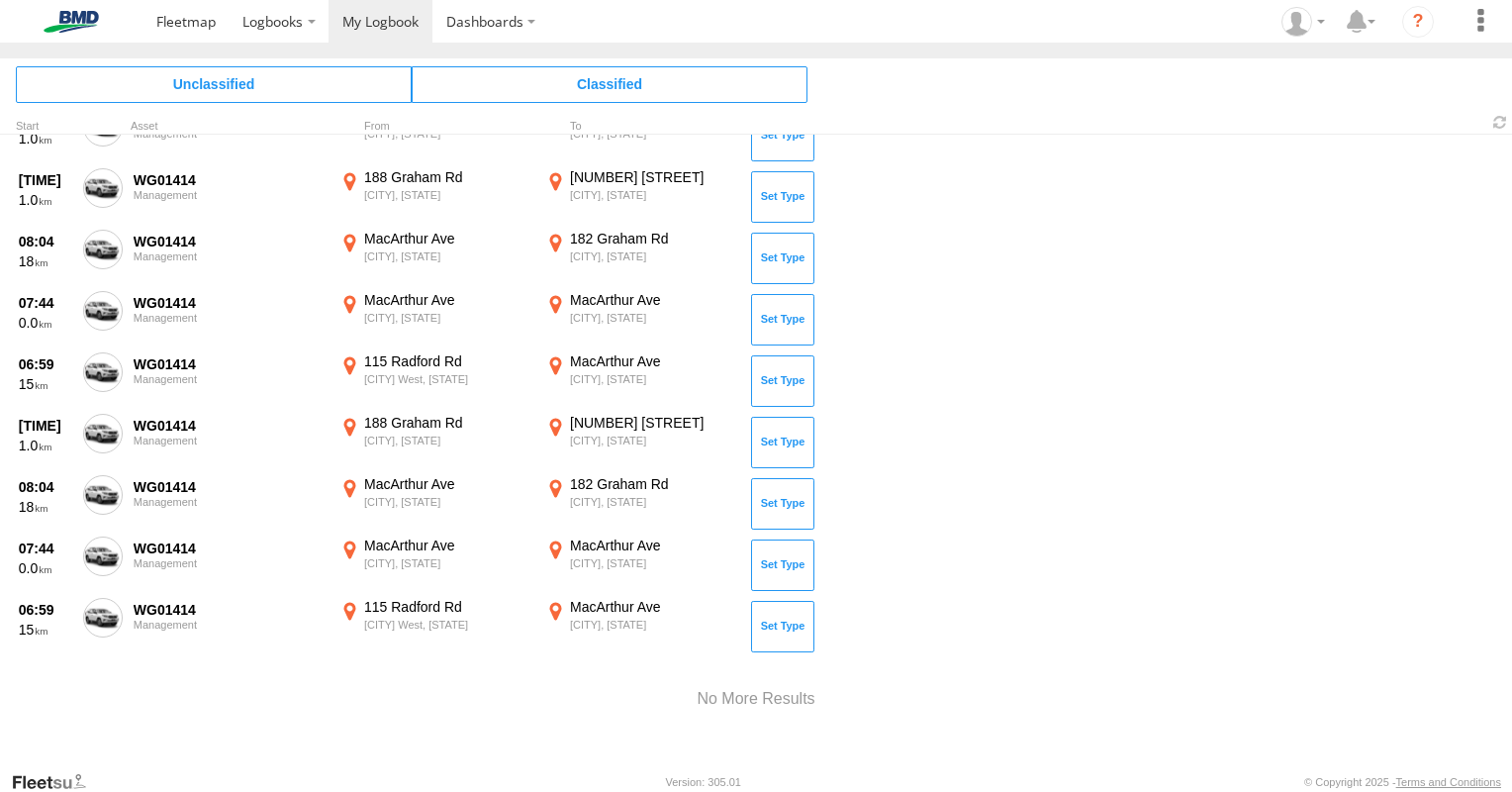 scroll, scrollTop: 1556, scrollLeft: 0, axis: vertical 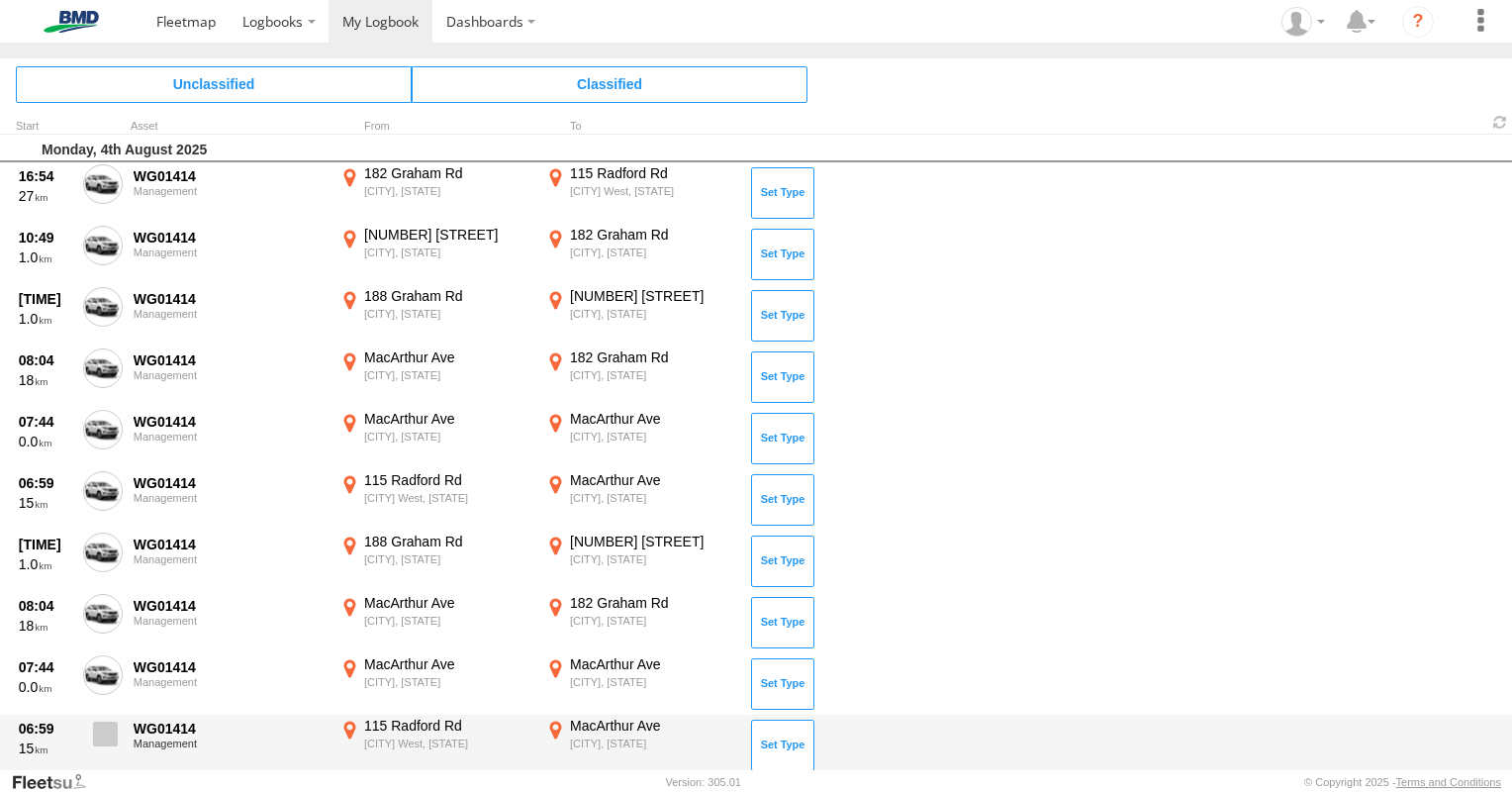click at bounding box center [105, 734] 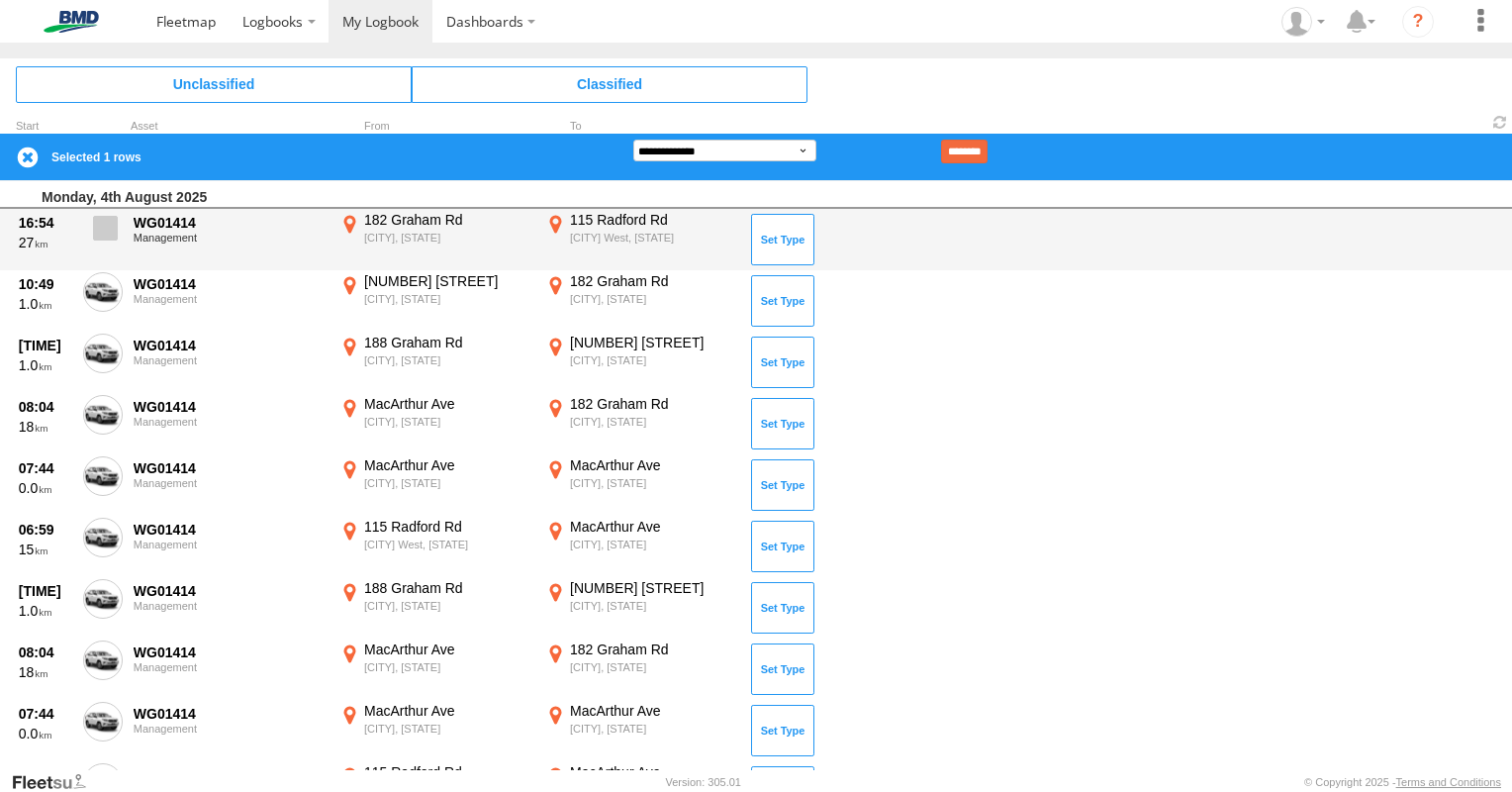 click at bounding box center (105, 228) 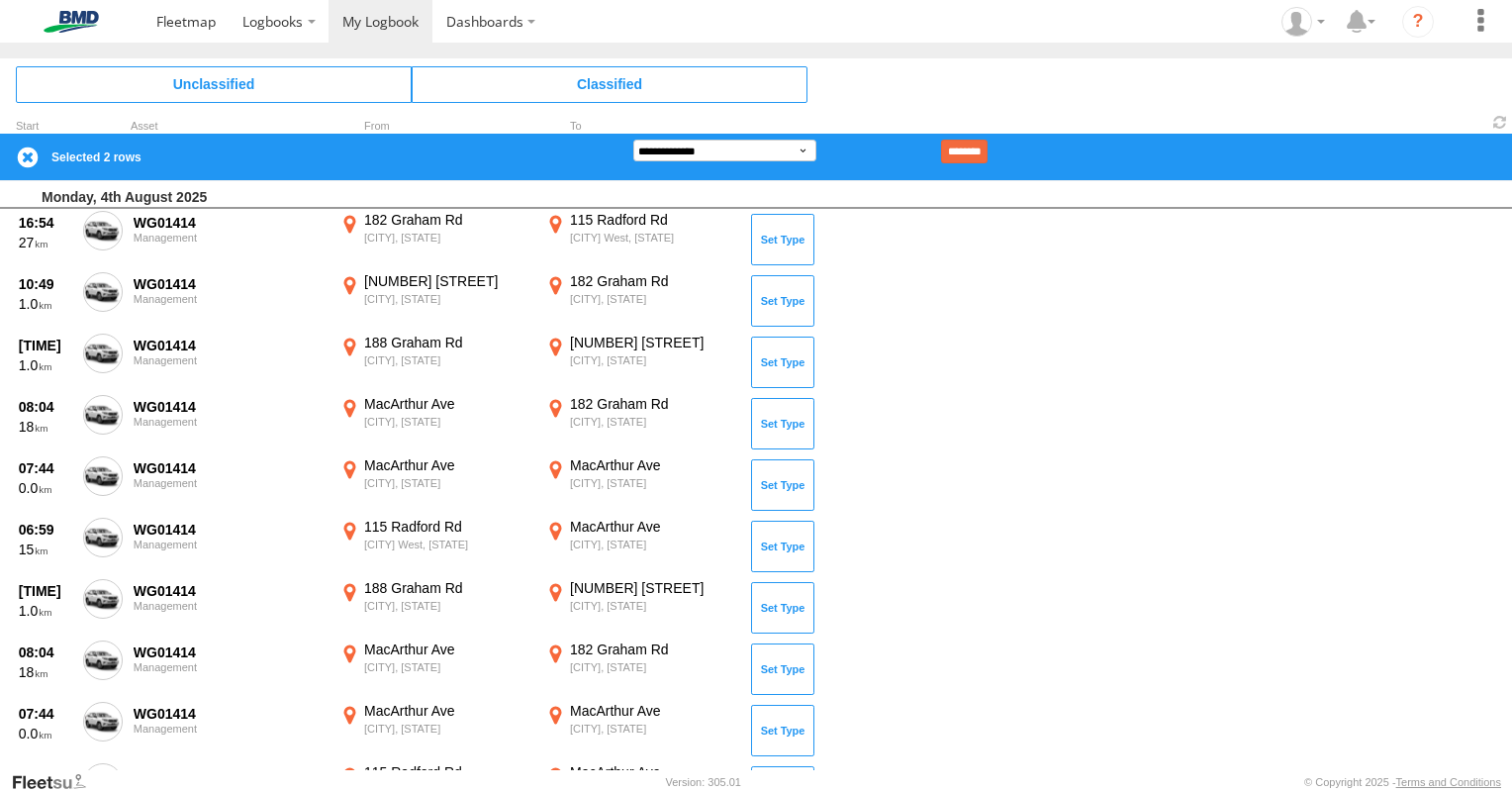 click on "**********" at bounding box center [810, 151] 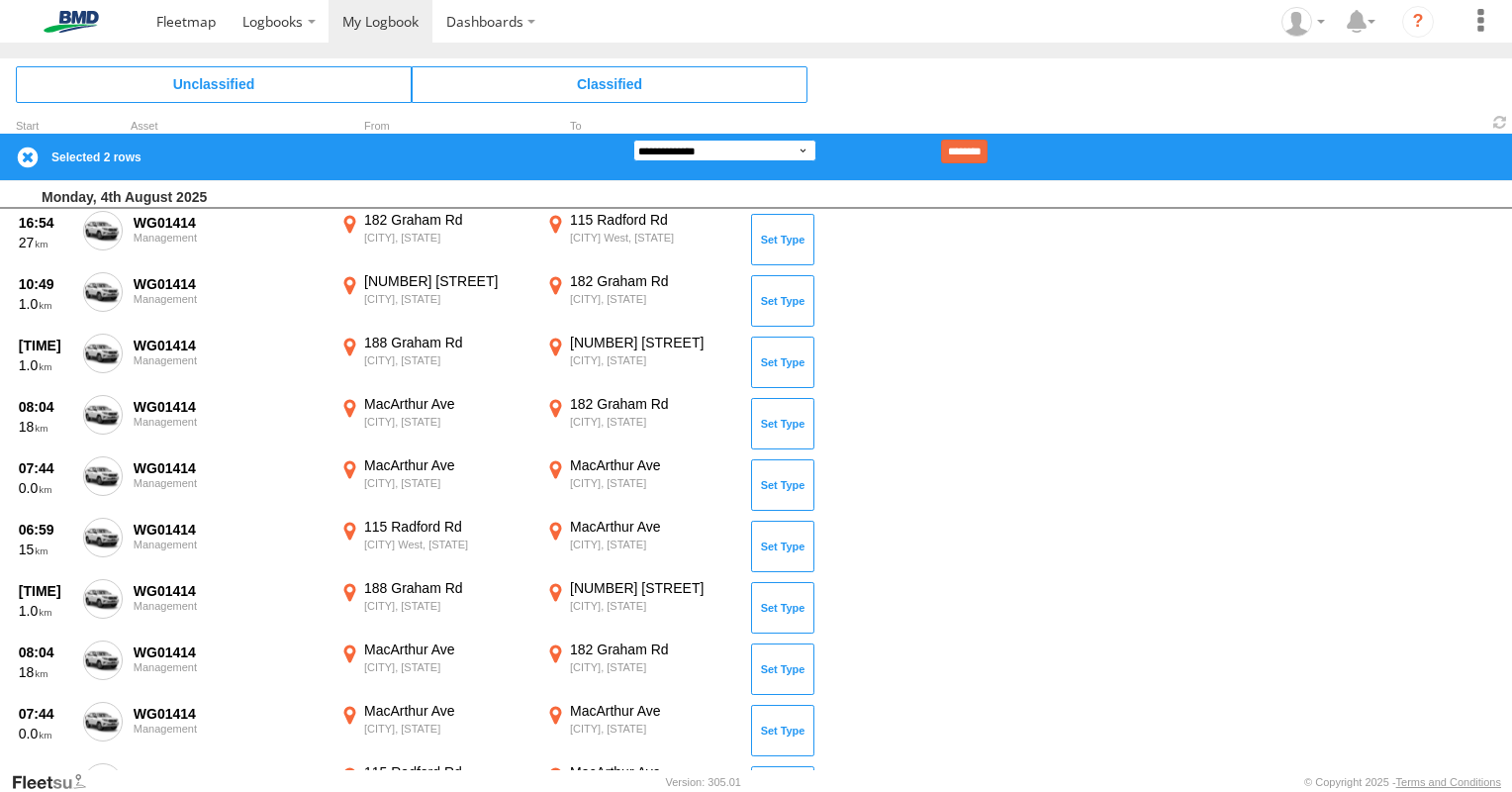 click on "**********" at bounding box center [724, 150] 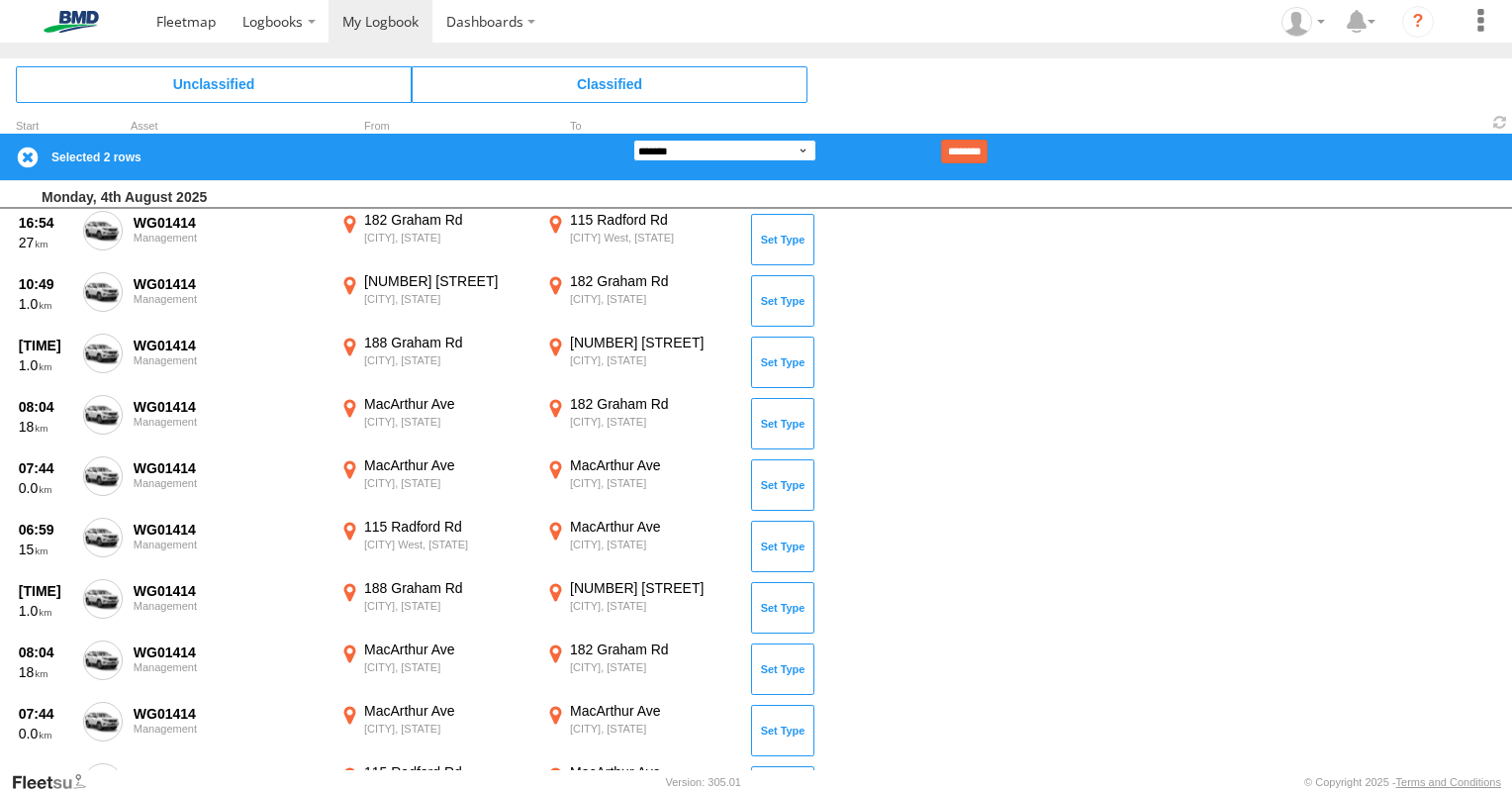 click on "**********" at bounding box center (724, 150) 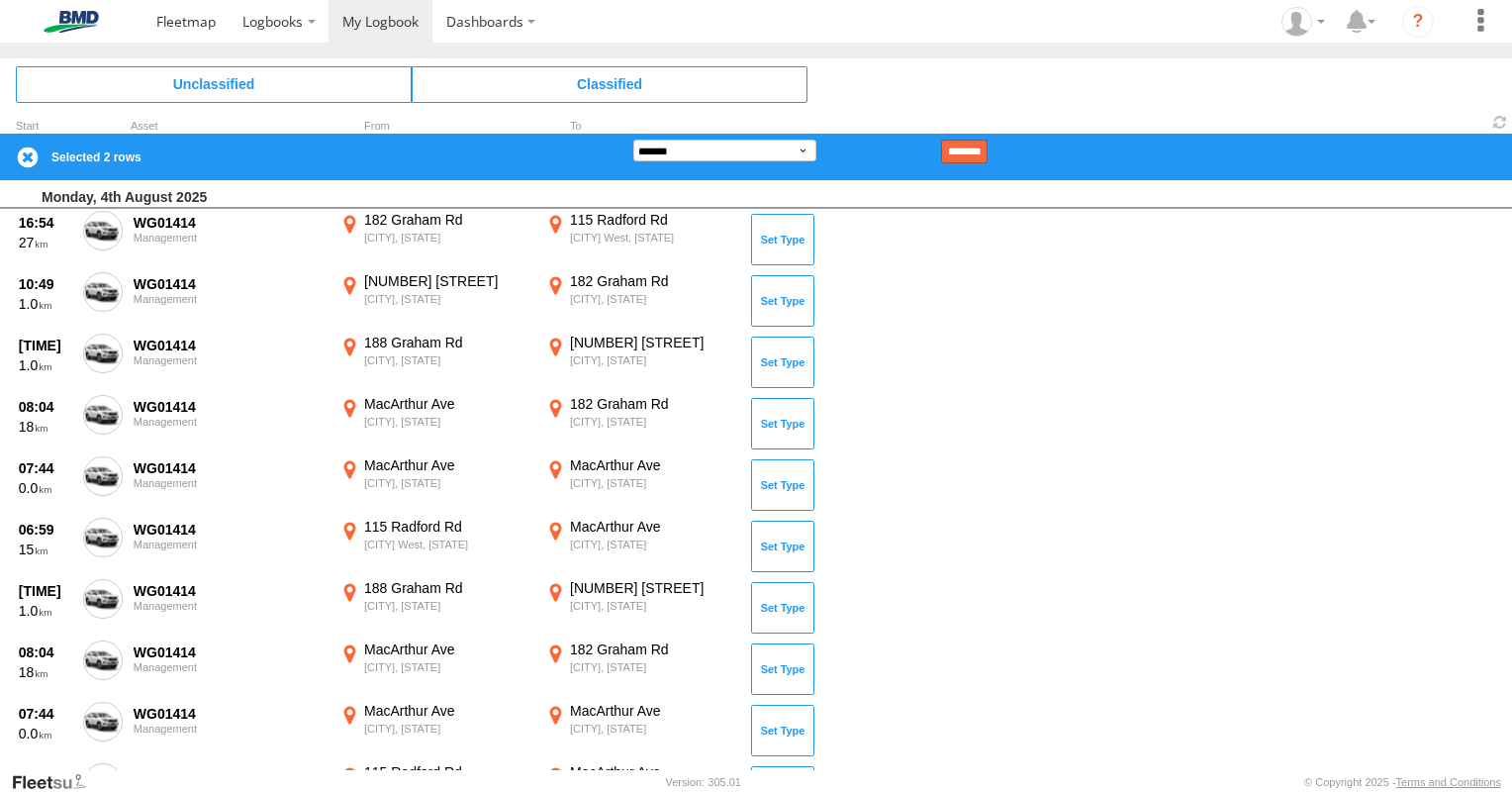 click on "********" at bounding box center (964, 151) 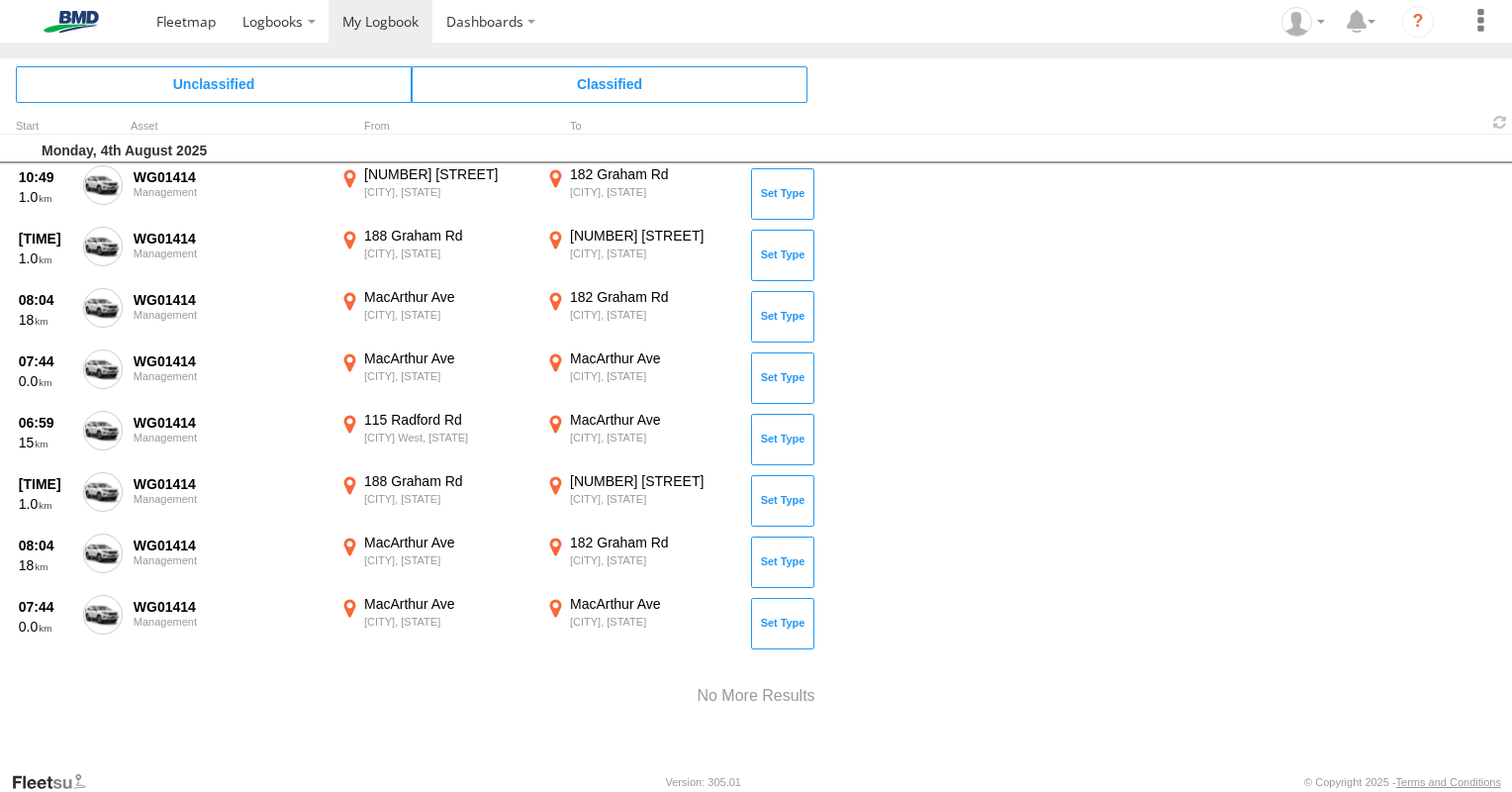 scroll, scrollTop: 1434, scrollLeft: 0, axis: vertical 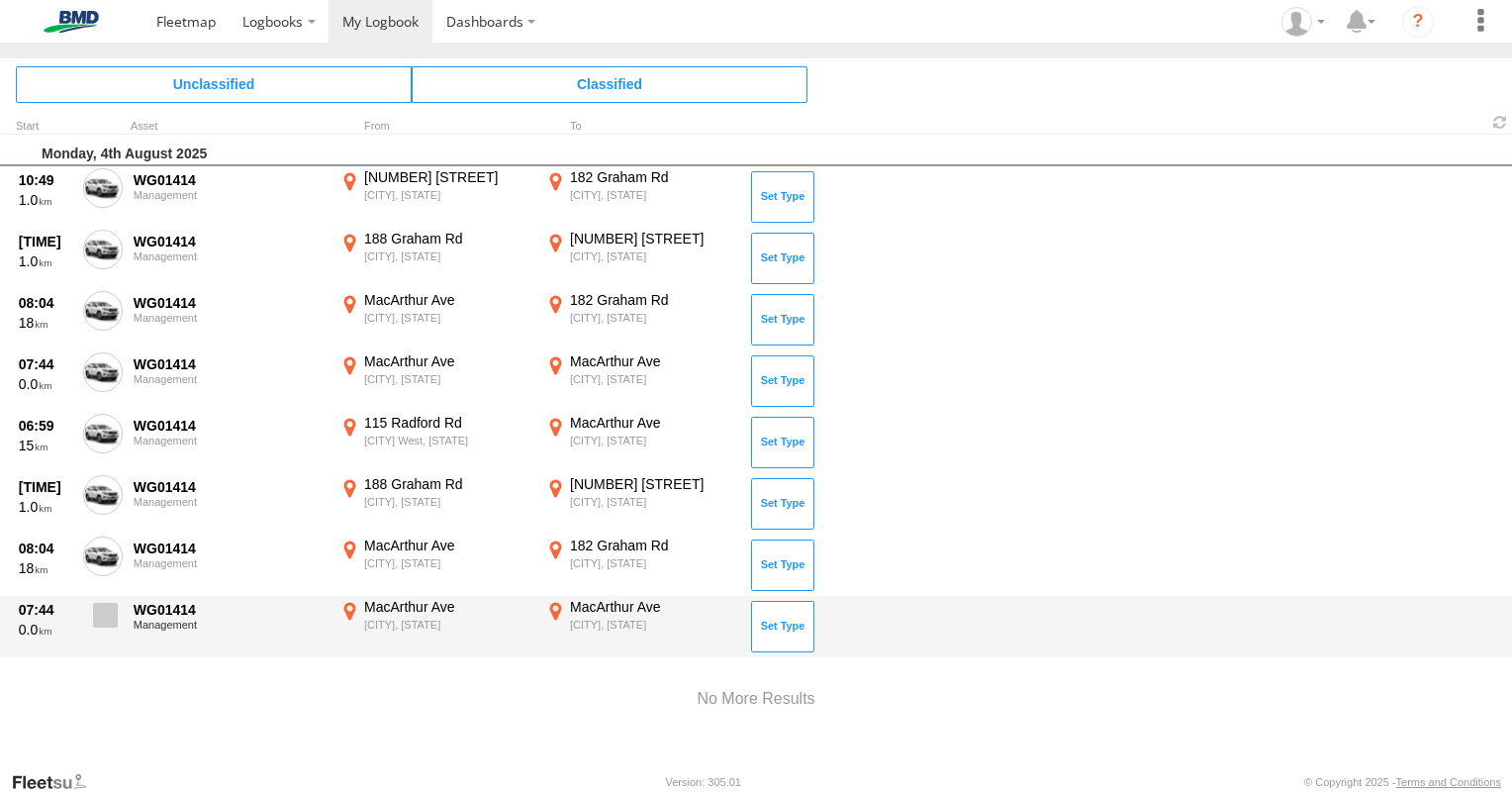 click at bounding box center (105, 615) 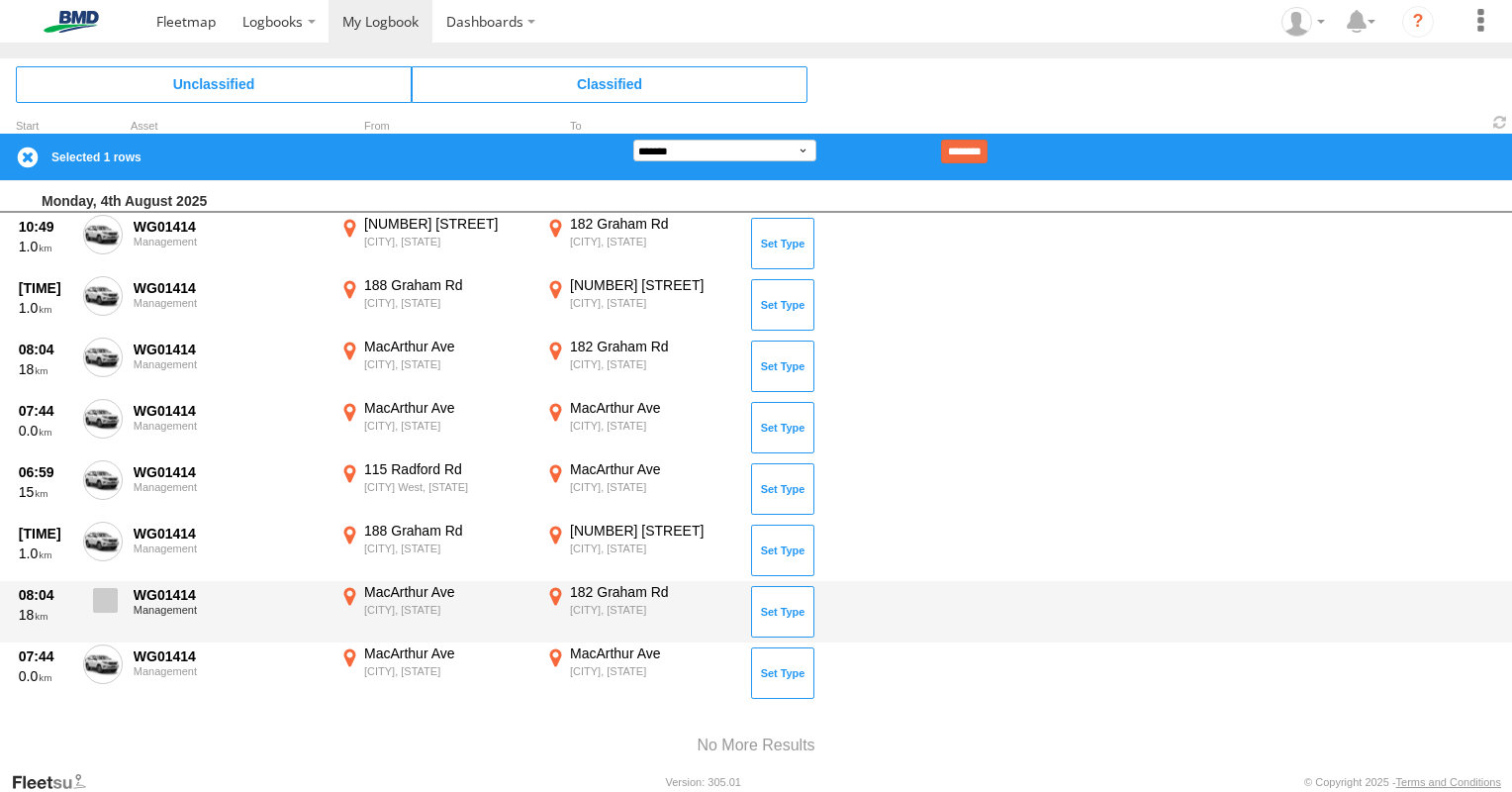 click at bounding box center [105, 600] 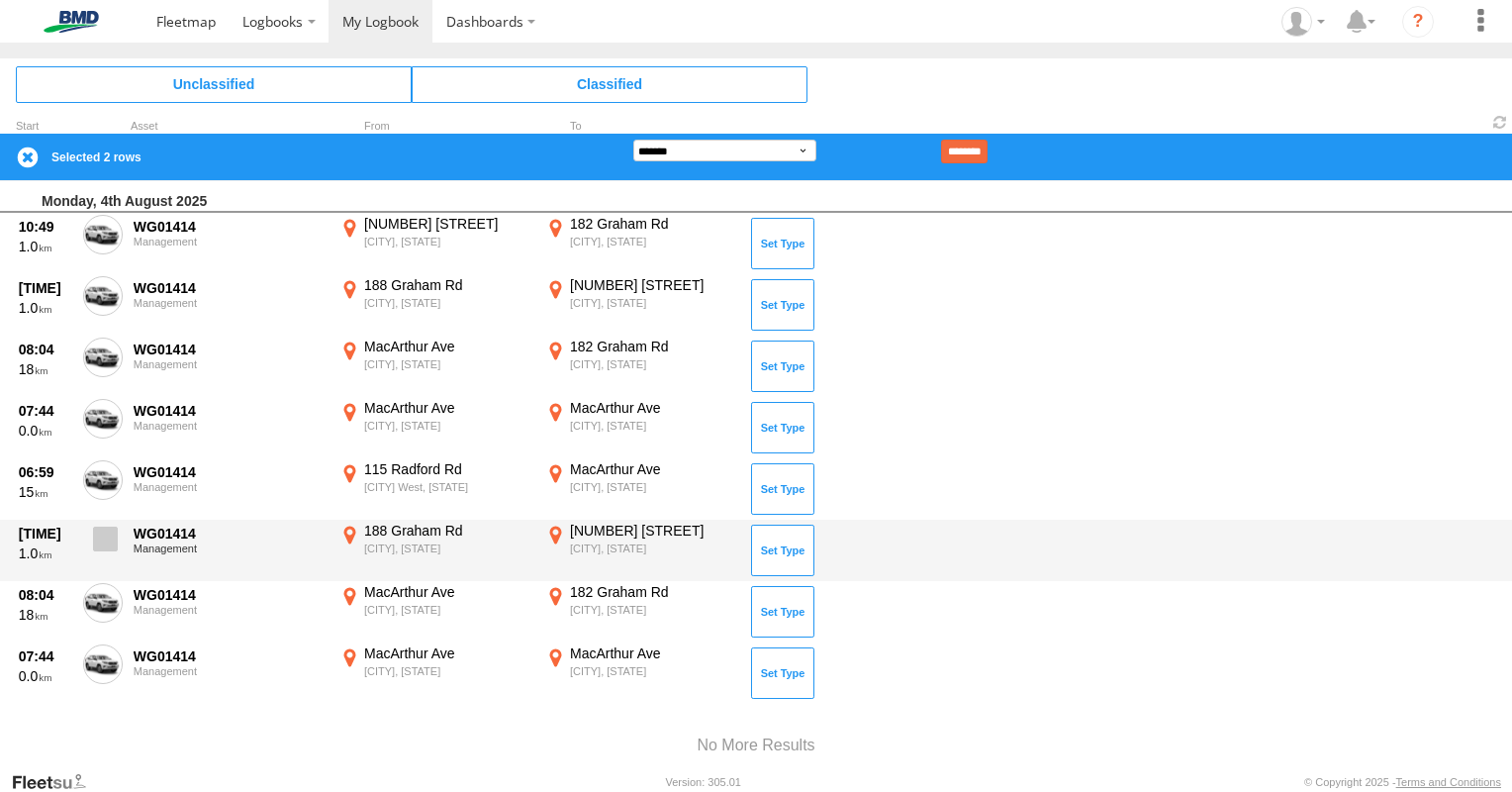 click at bounding box center [103, 544] 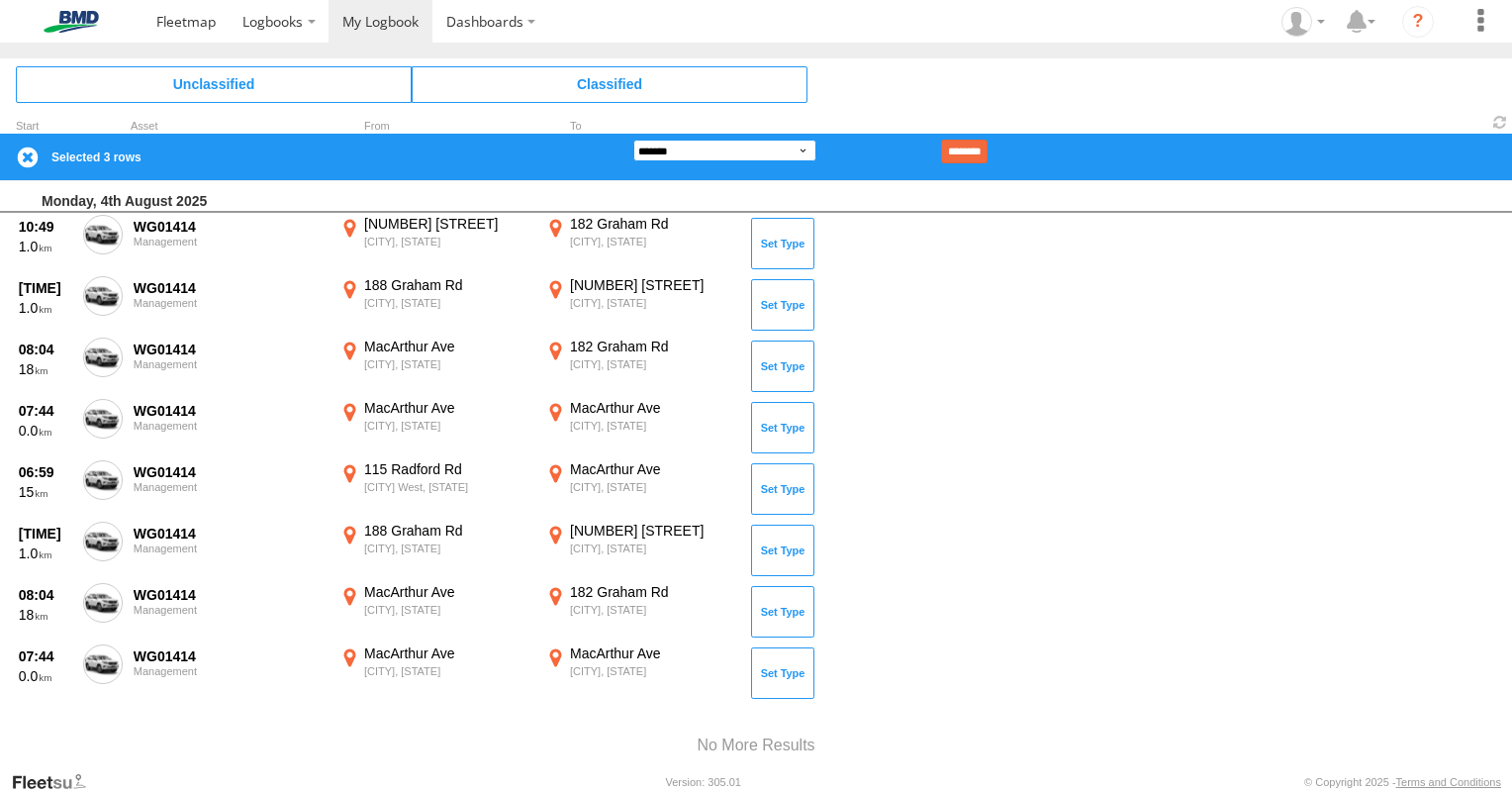 click on "**********" at bounding box center (724, 150) 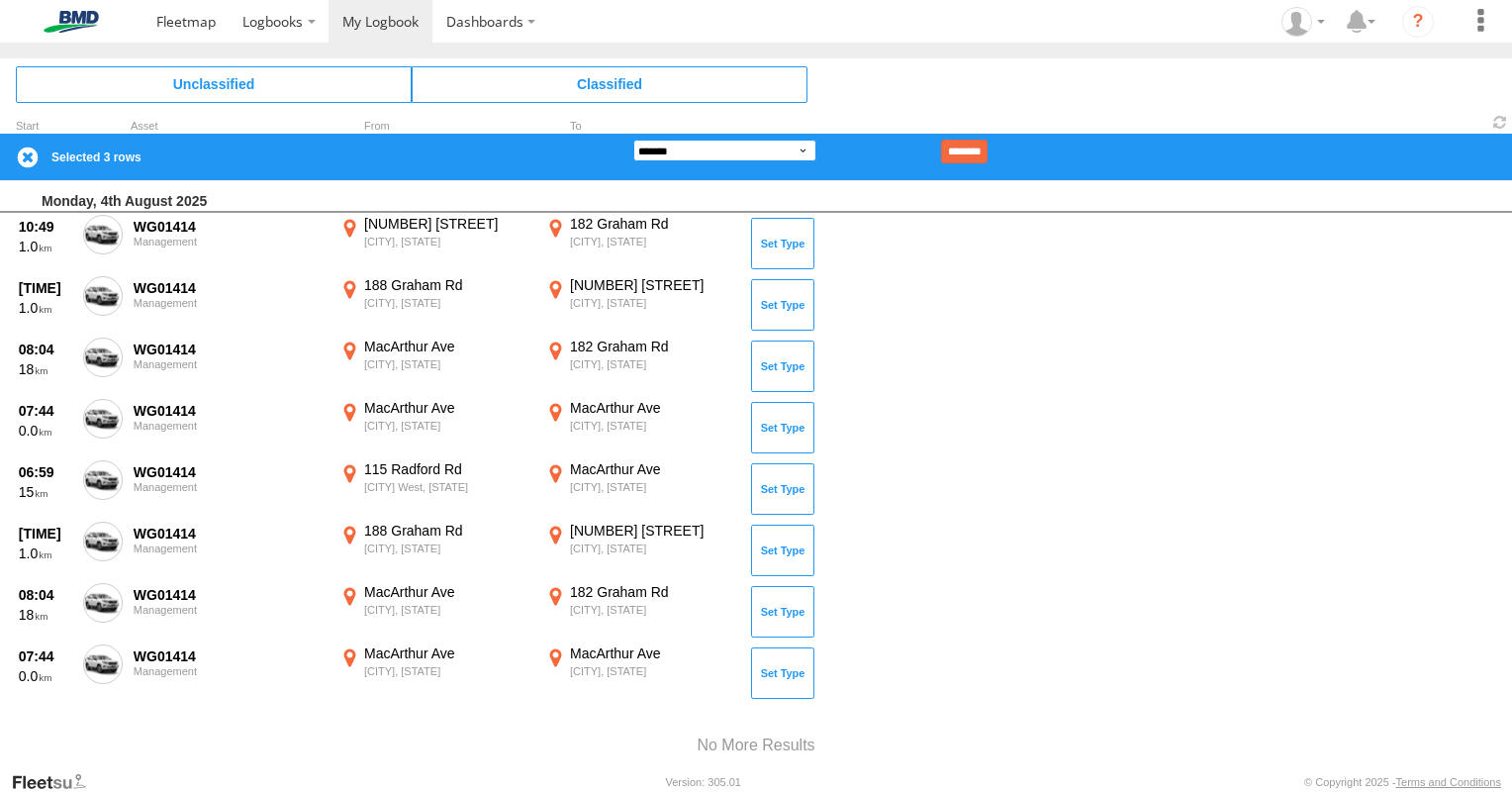click on "**********" at bounding box center (724, 150) 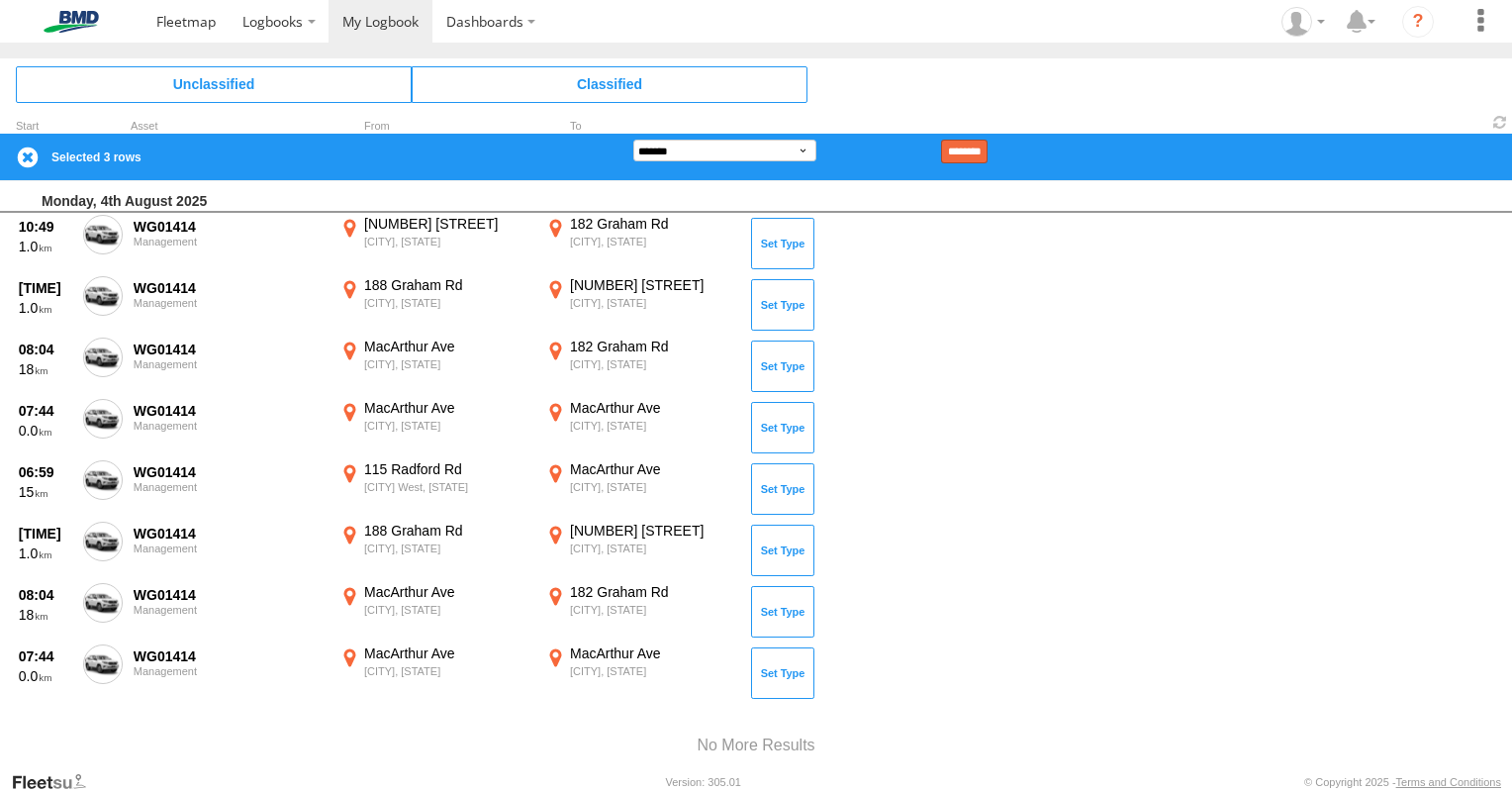 click on "********" at bounding box center [964, 151] 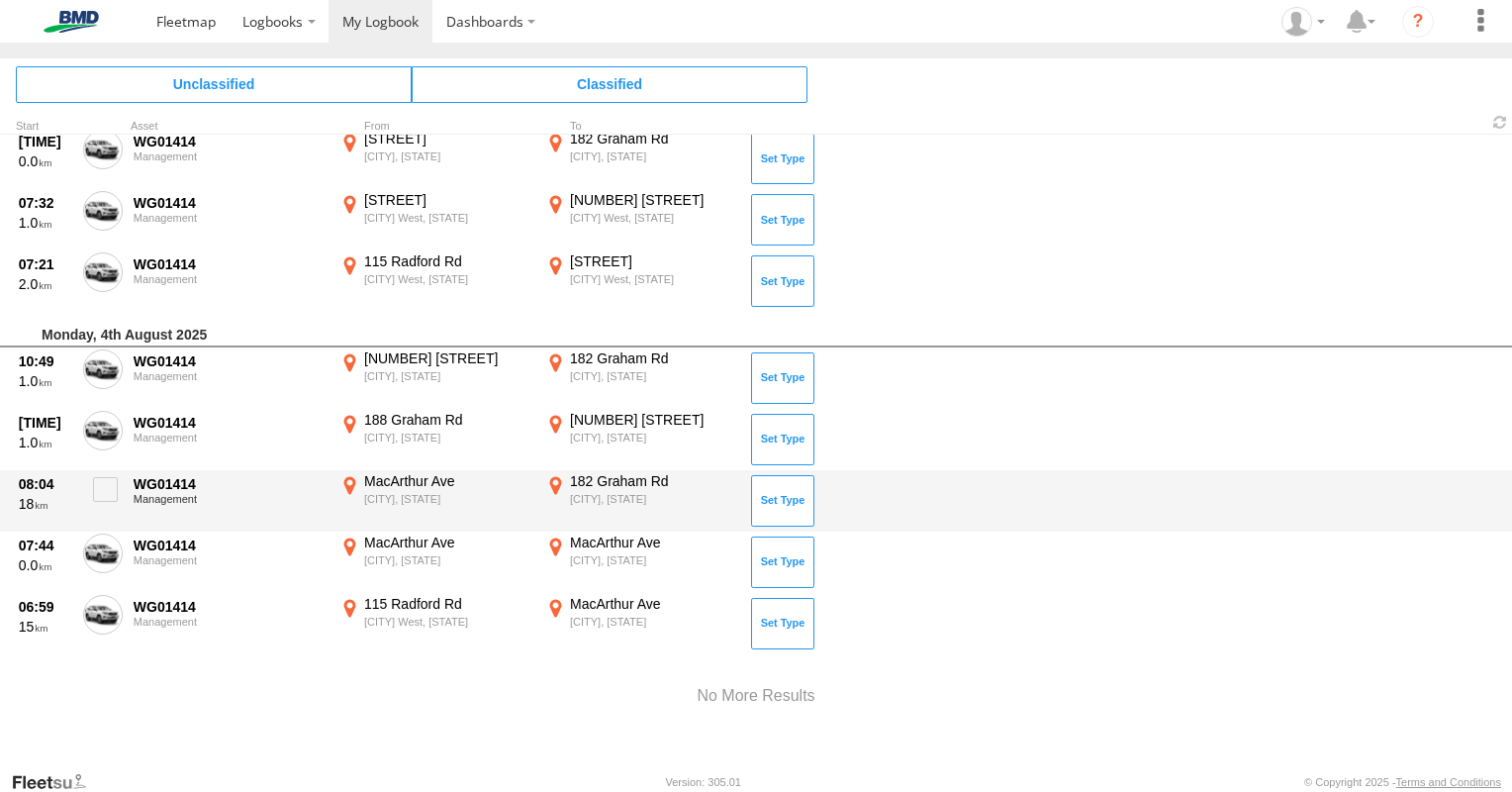 scroll, scrollTop: 1249, scrollLeft: 0, axis: vertical 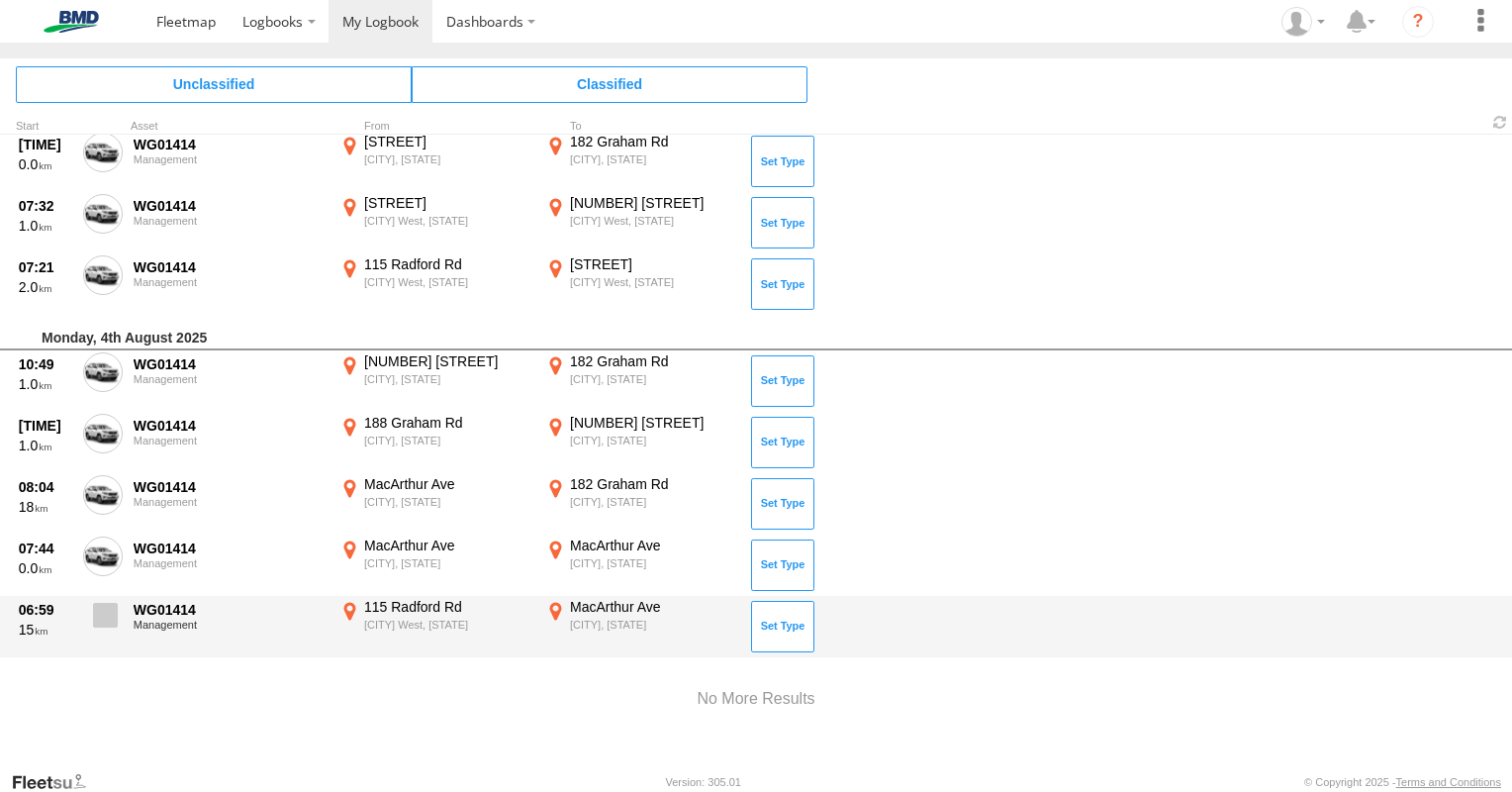 click at bounding box center [105, 615] 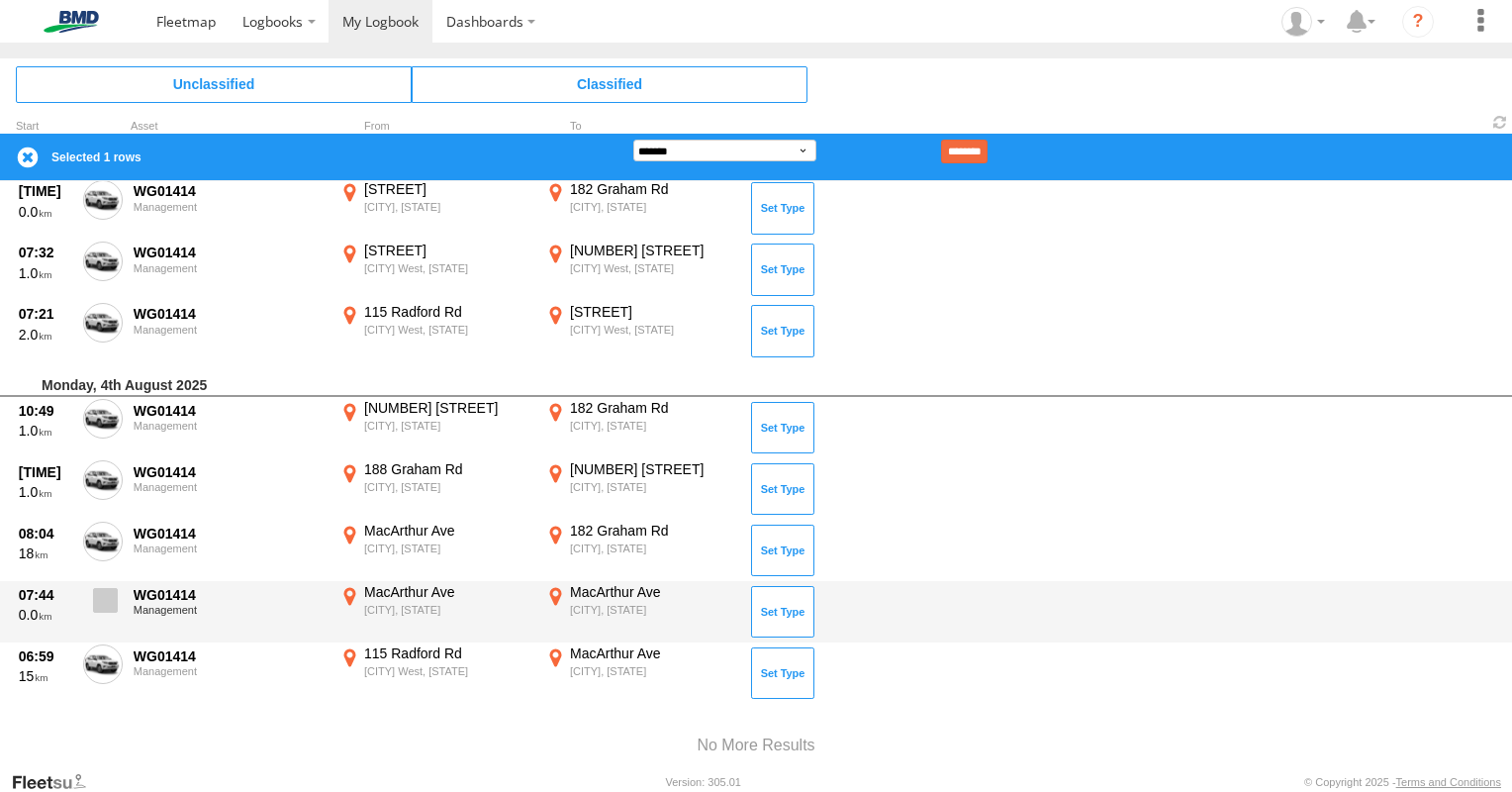 click at bounding box center (103, 606) 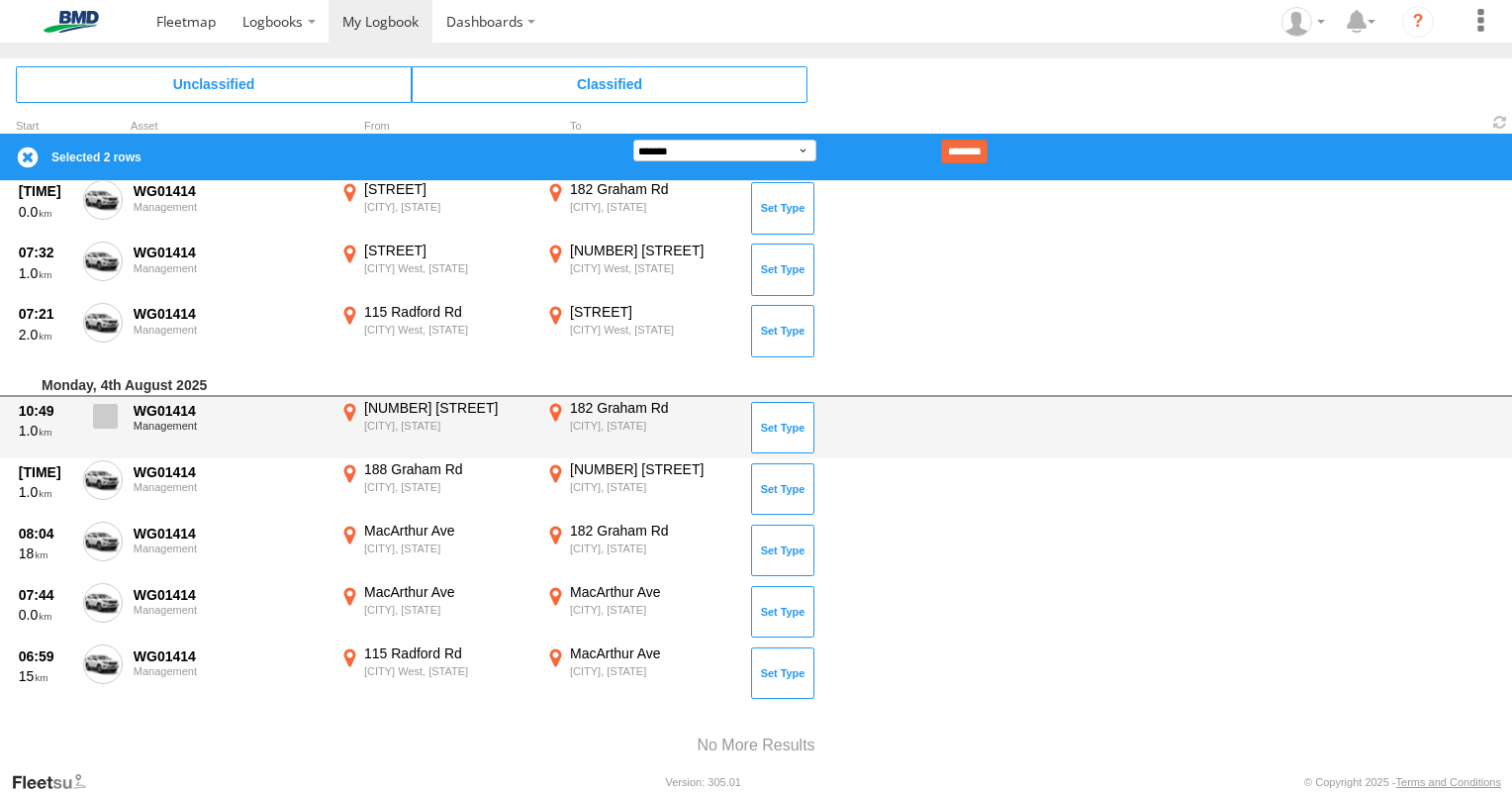 click at bounding box center (105, 416) 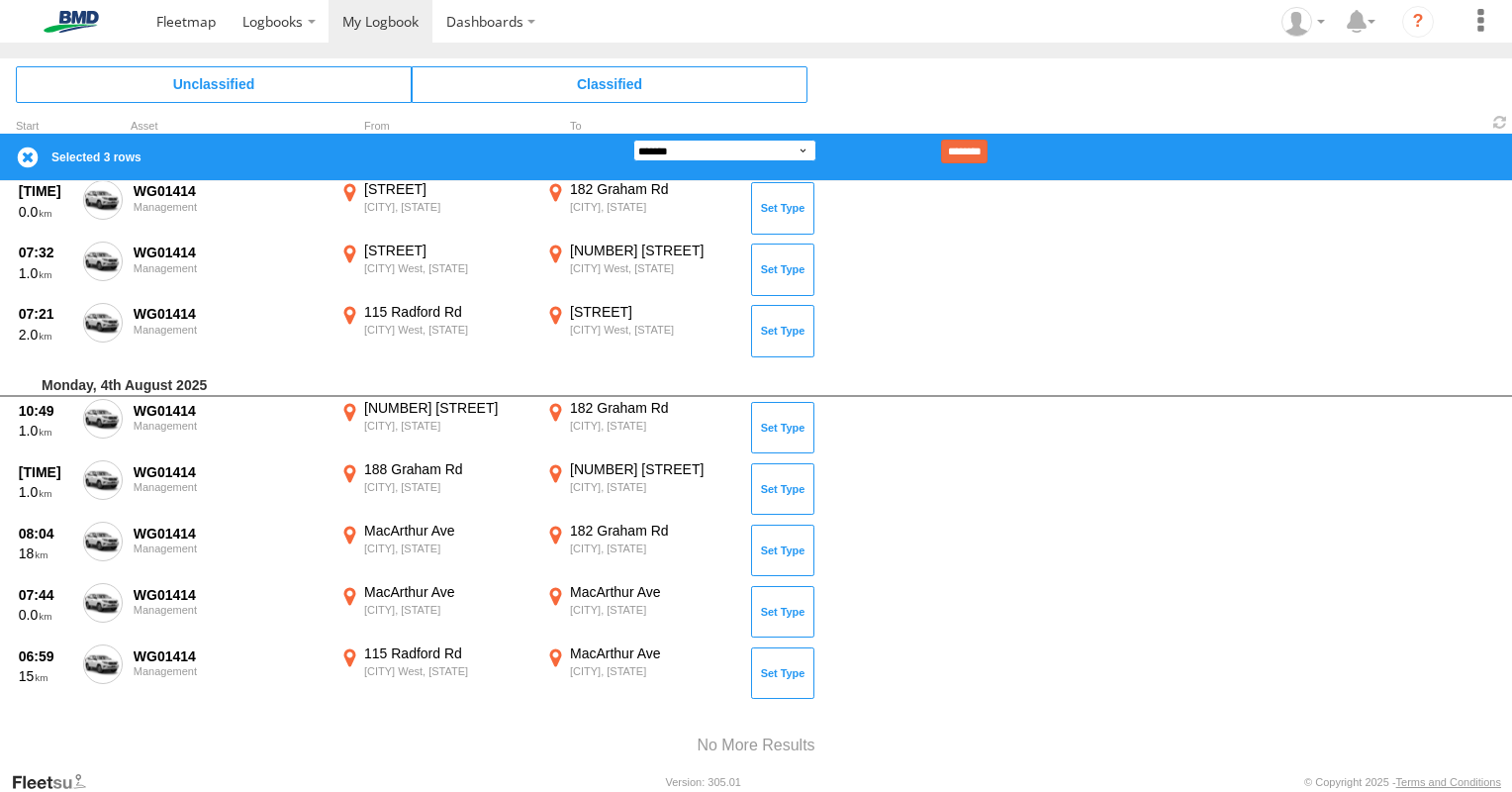 click on "**********" at bounding box center (724, 150) 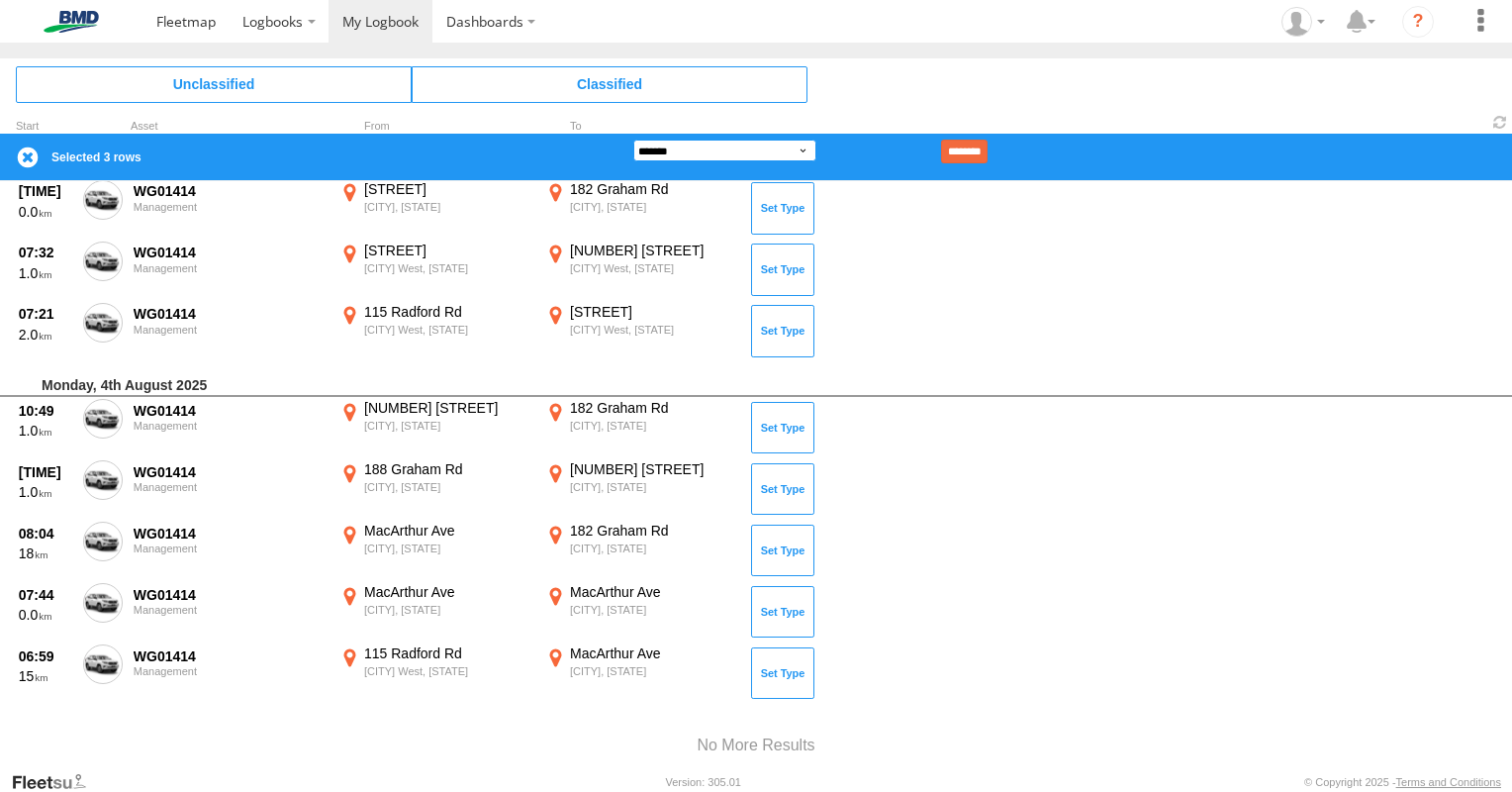 click on "**********" at bounding box center (724, 150) 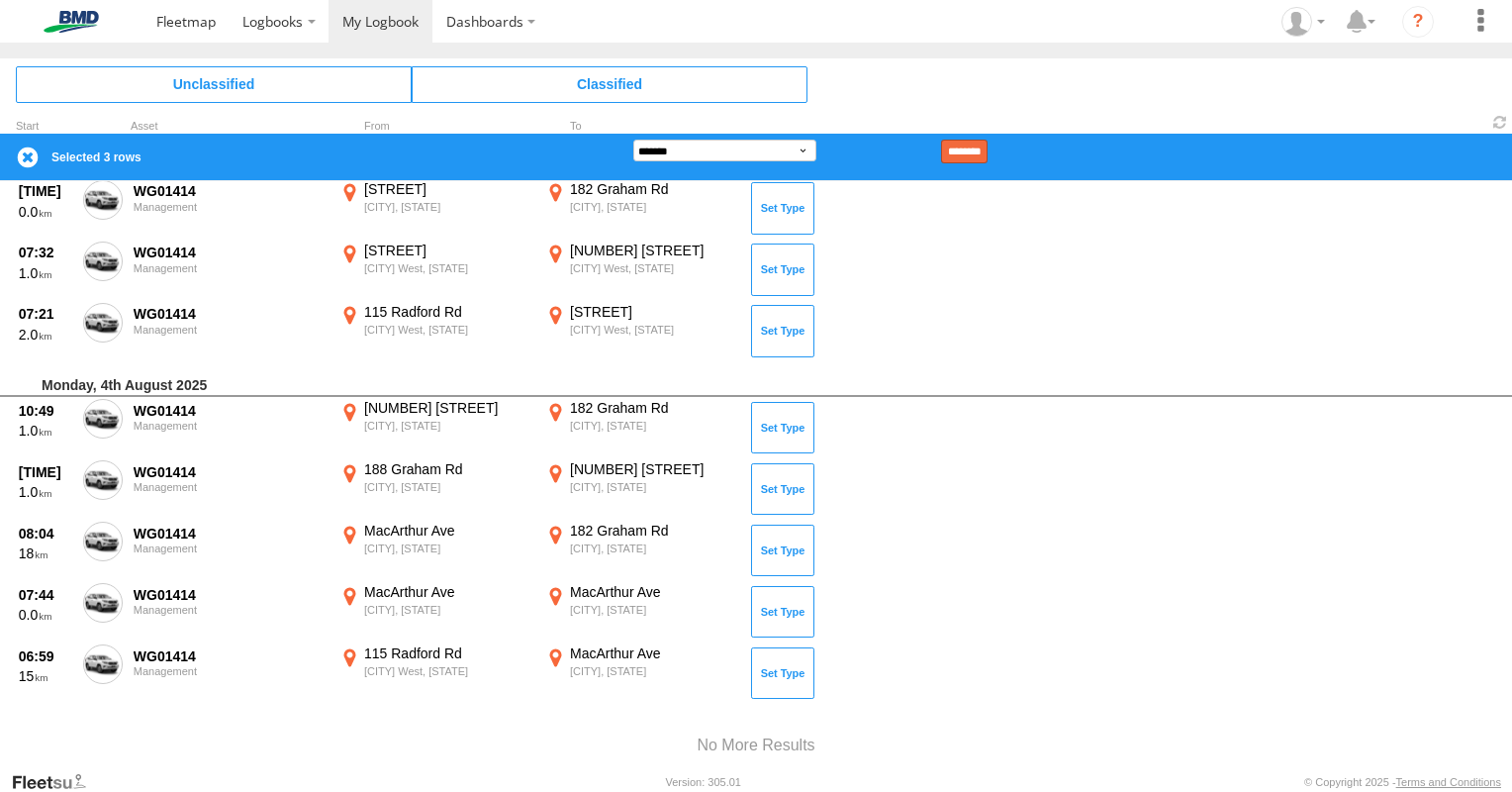 click on "********" at bounding box center [964, 151] 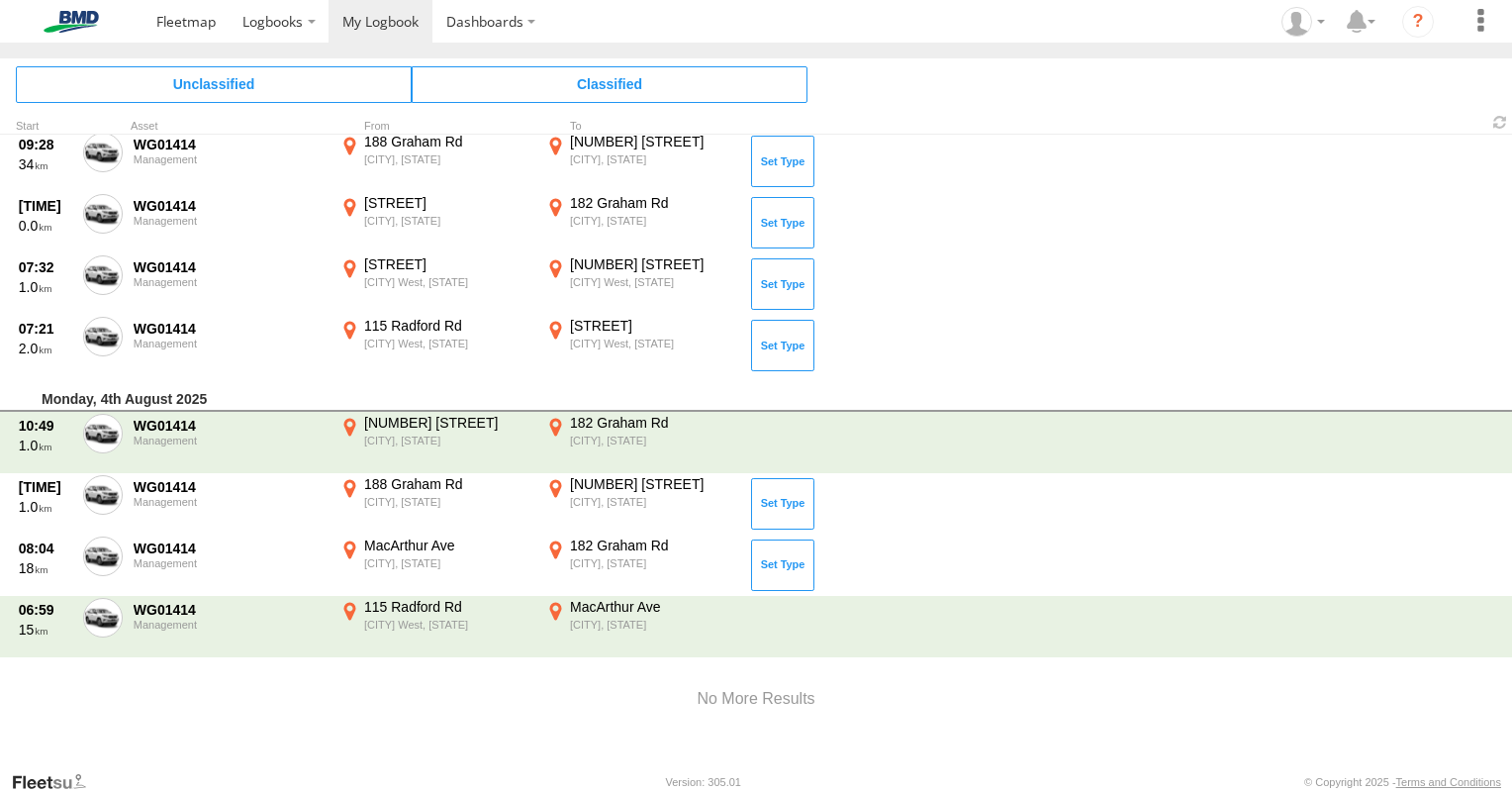 scroll, scrollTop: 1065, scrollLeft: 0, axis: vertical 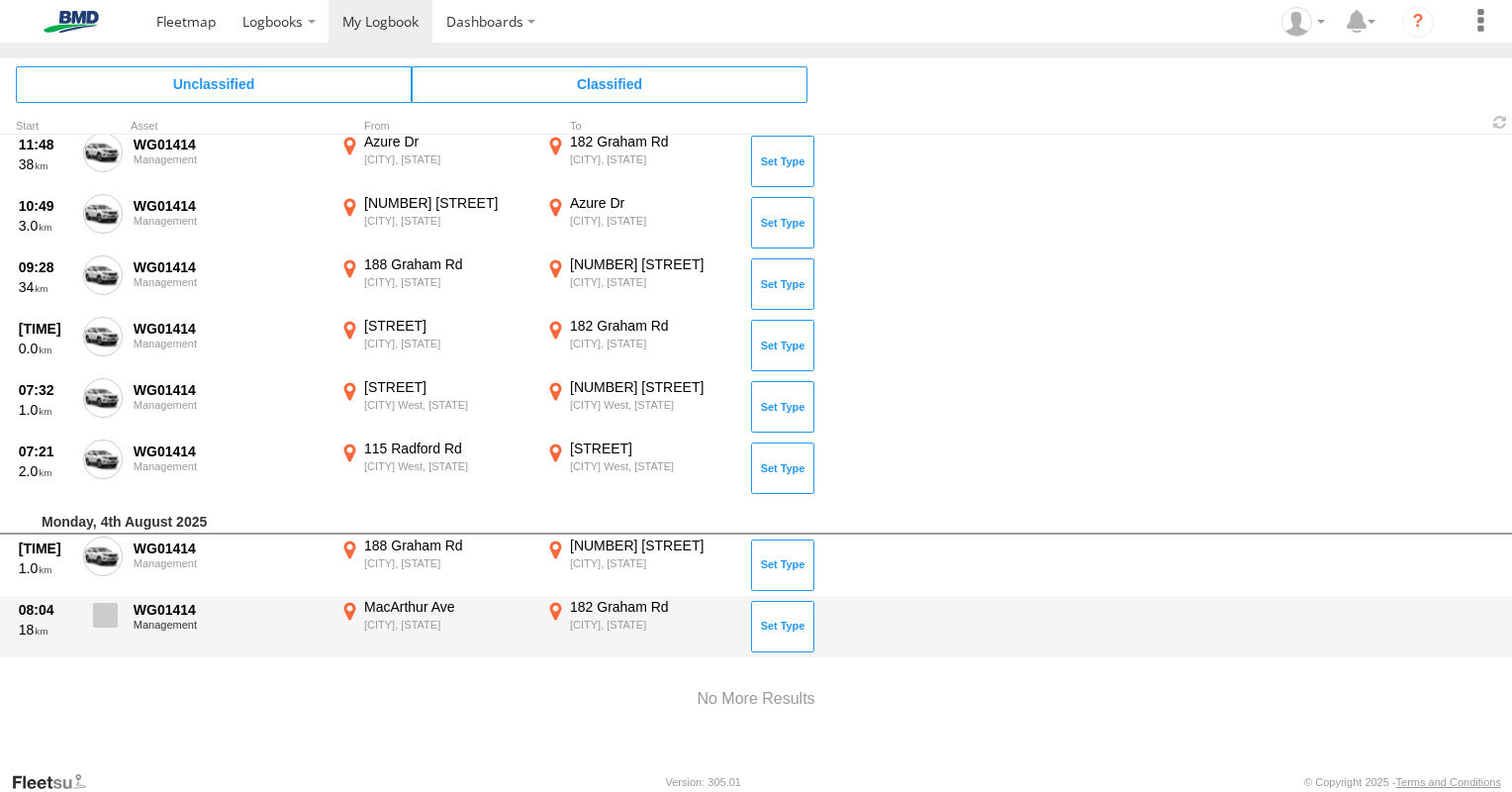 click at bounding box center [105, 615] 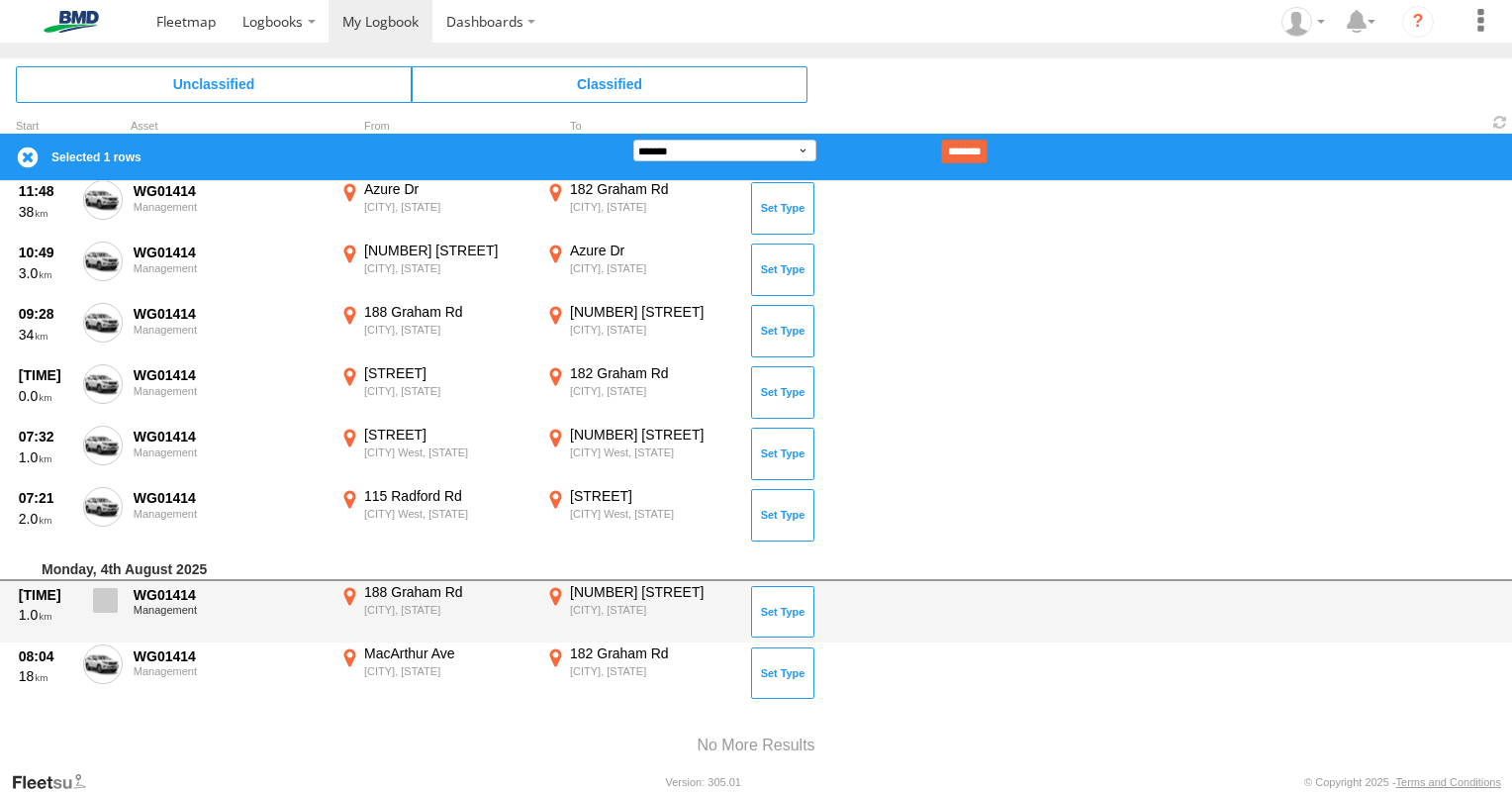click at bounding box center (105, 600) 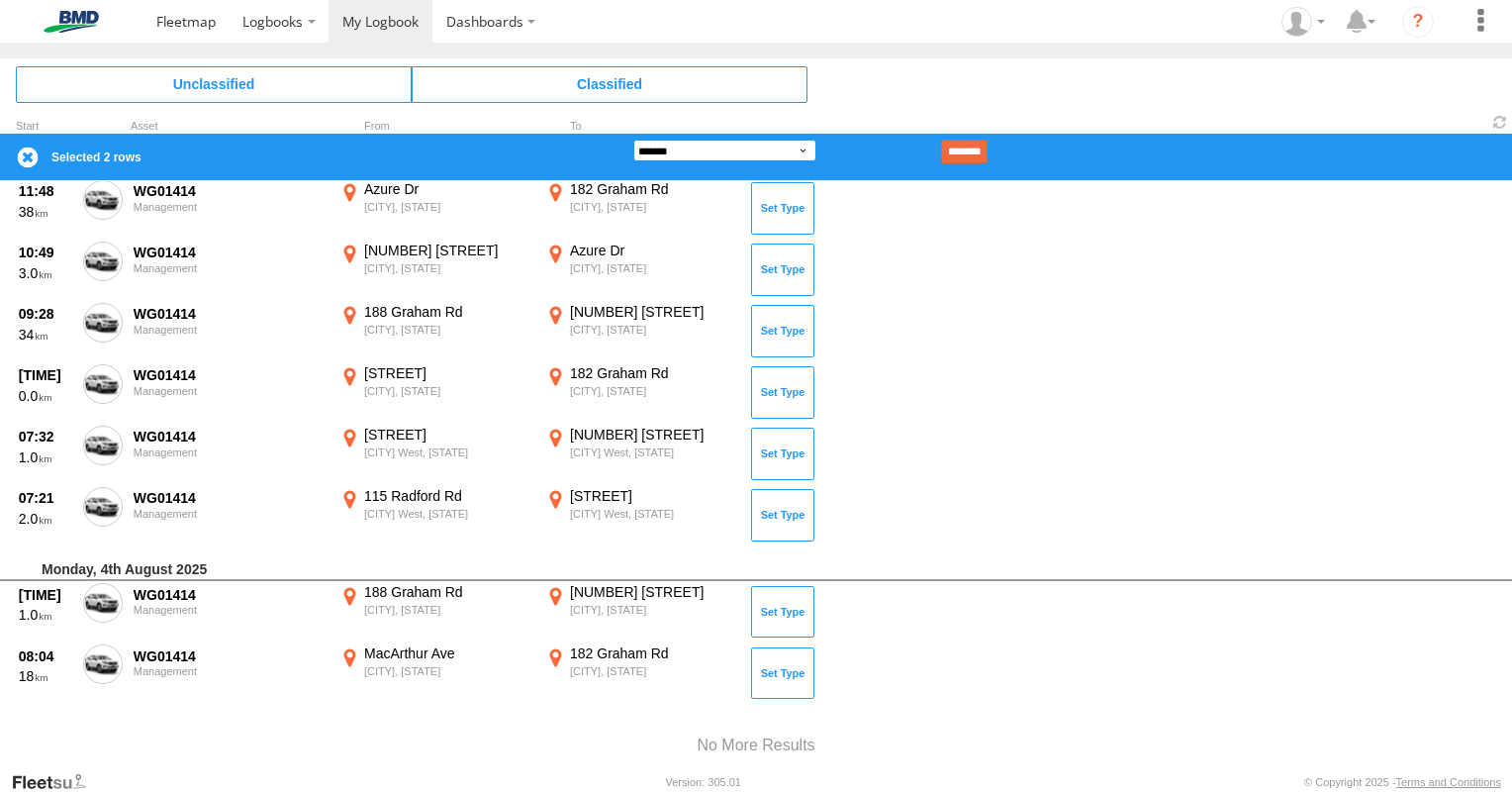 click on "**********" at bounding box center (724, 150) 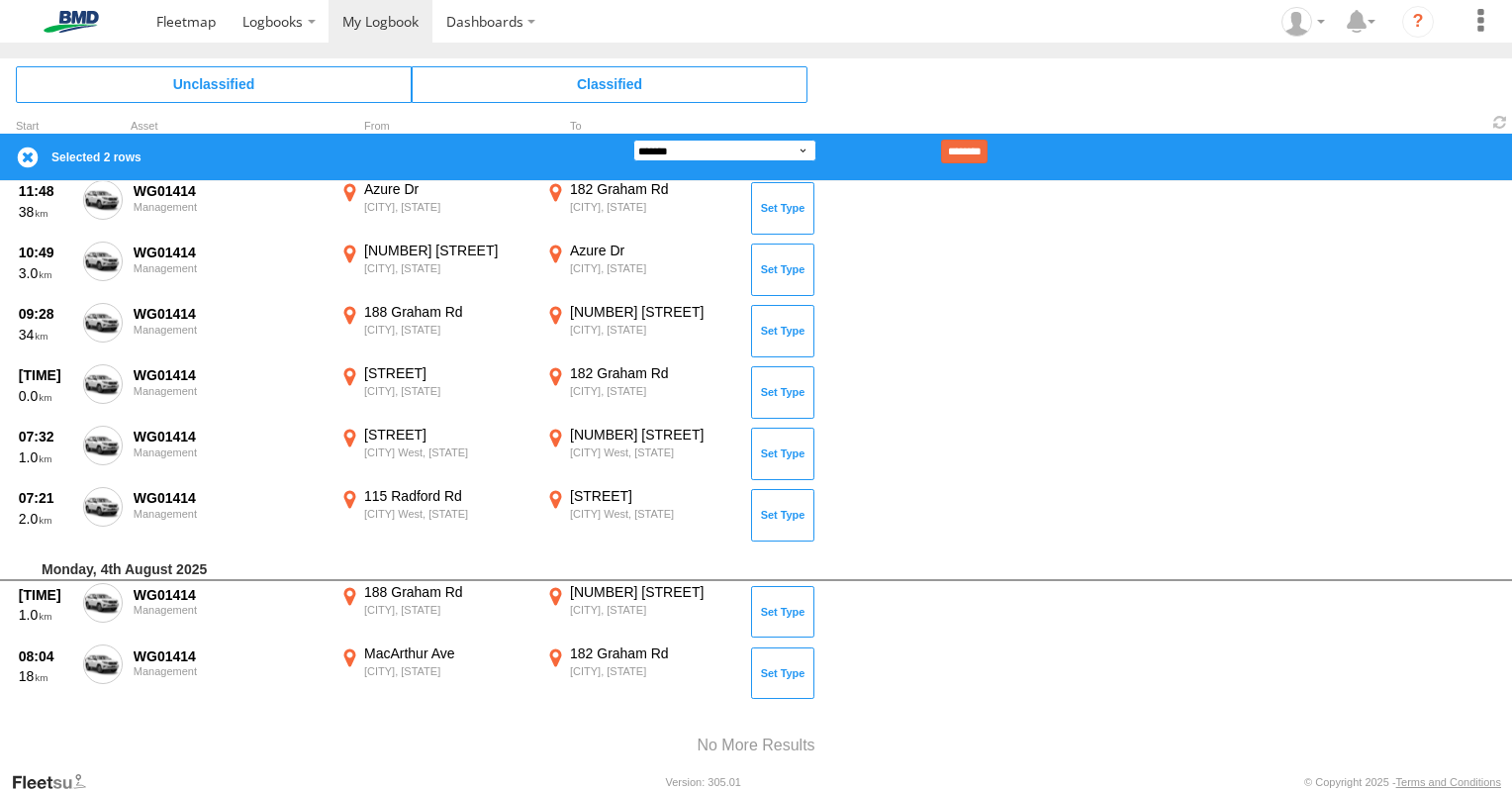 click on "**********" at bounding box center (724, 150) 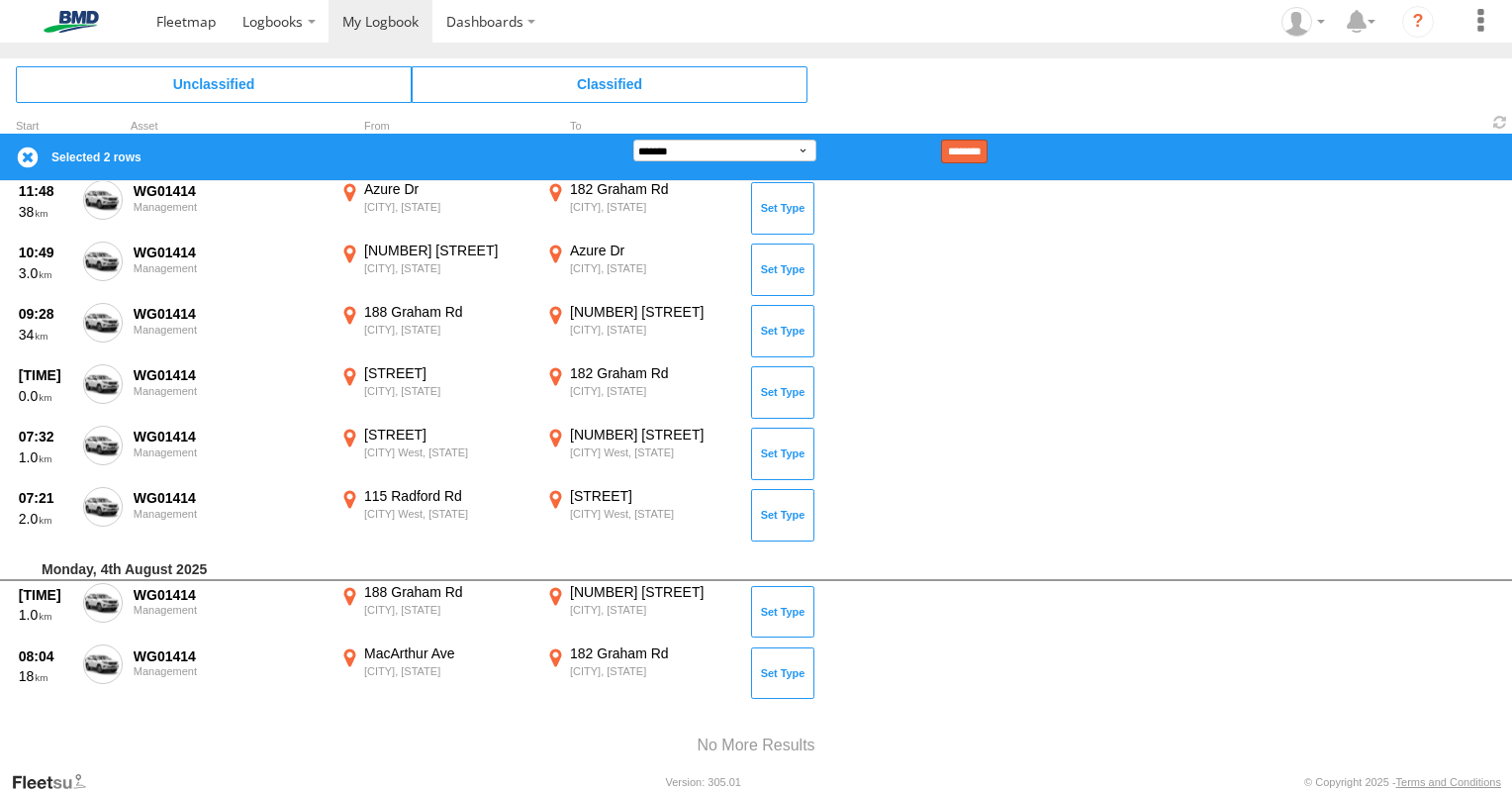 click on "********" at bounding box center [964, 151] 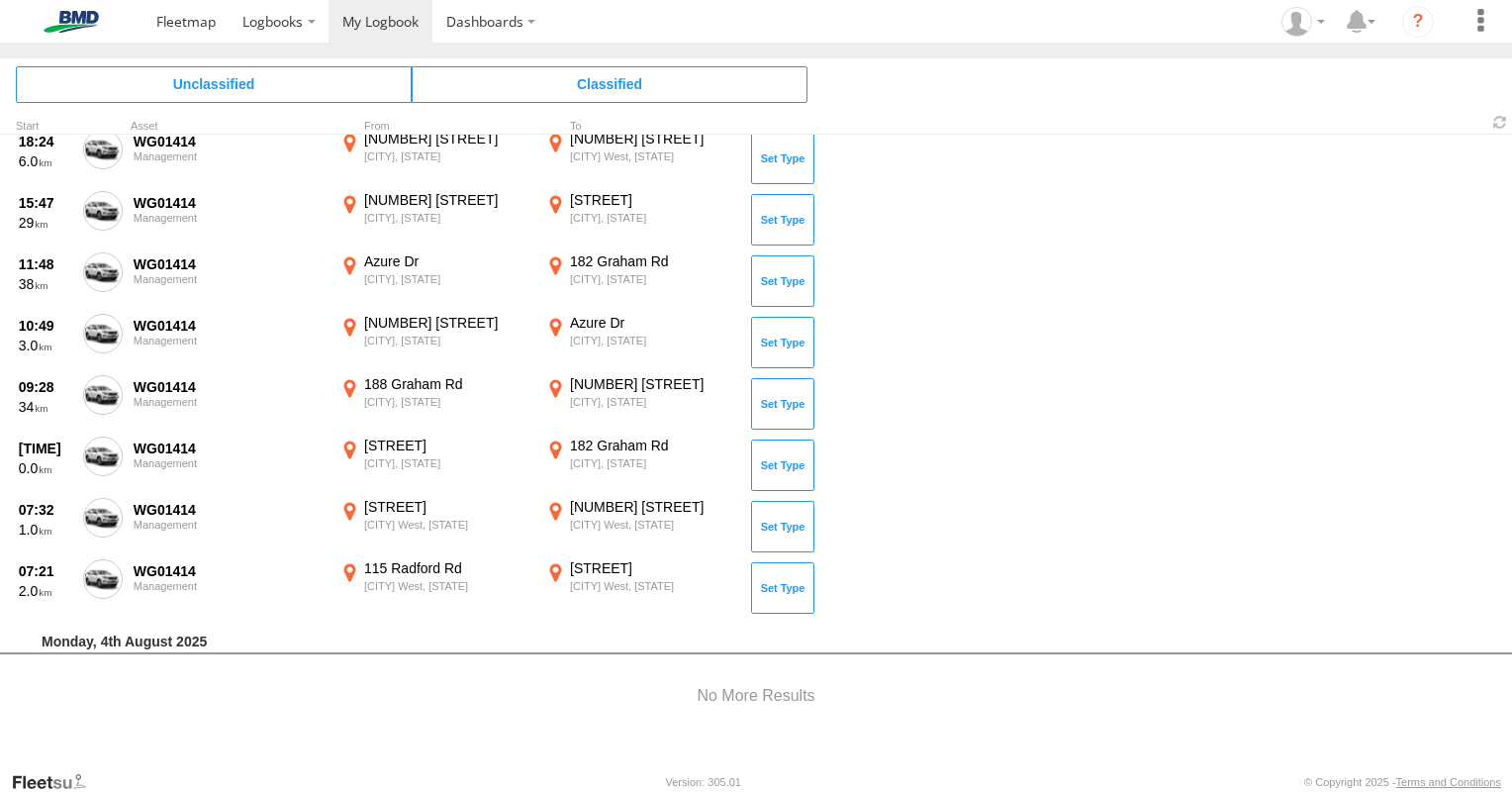 scroll, scrollTop: 942, scrollLeft: 0, axis: vertical 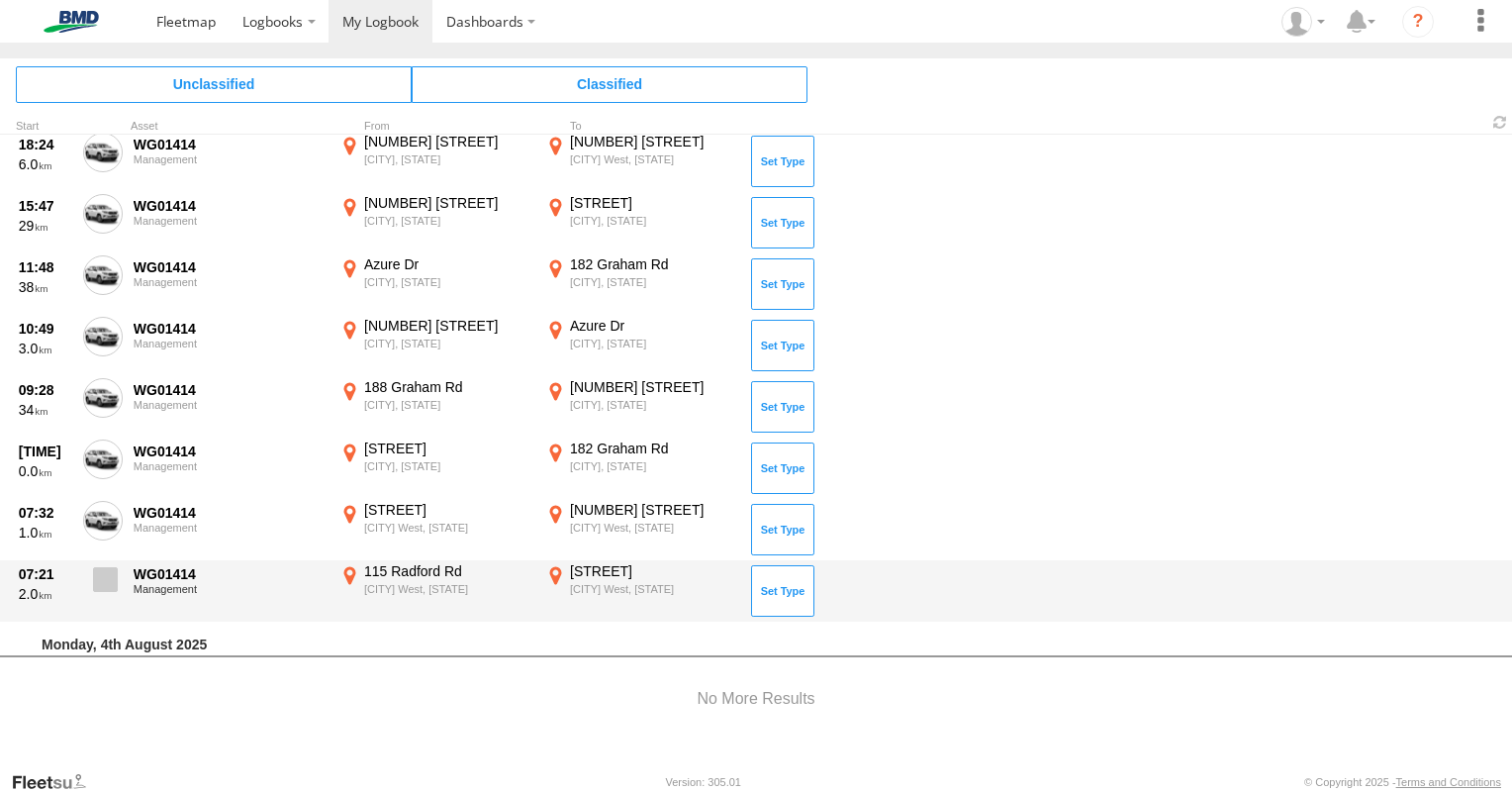 click at bounding box center (105, 579) 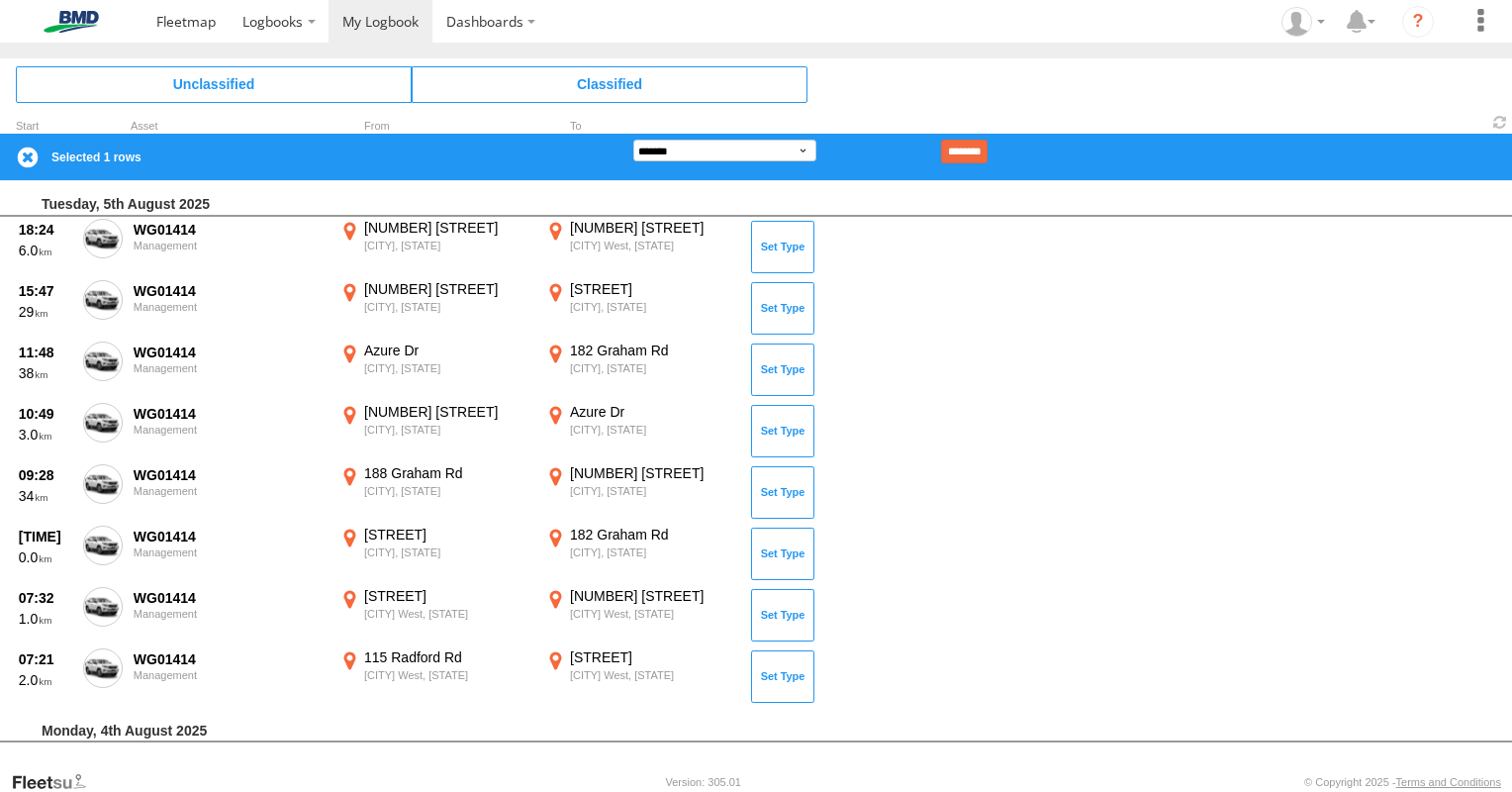 scroll, scrollTop: 894, scrollLeft: 0, axis: vertical 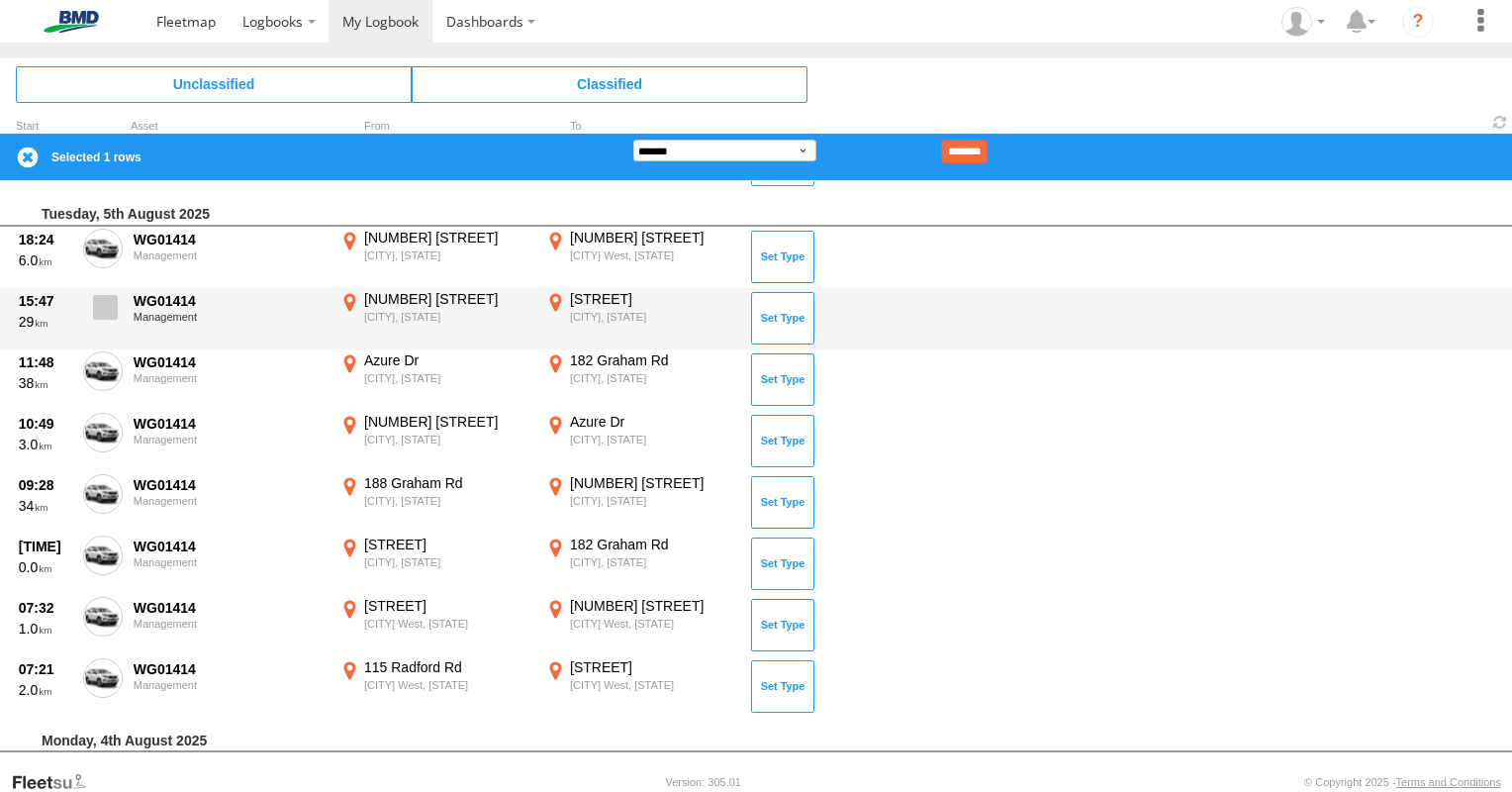 click at bounding box center [105, 307] 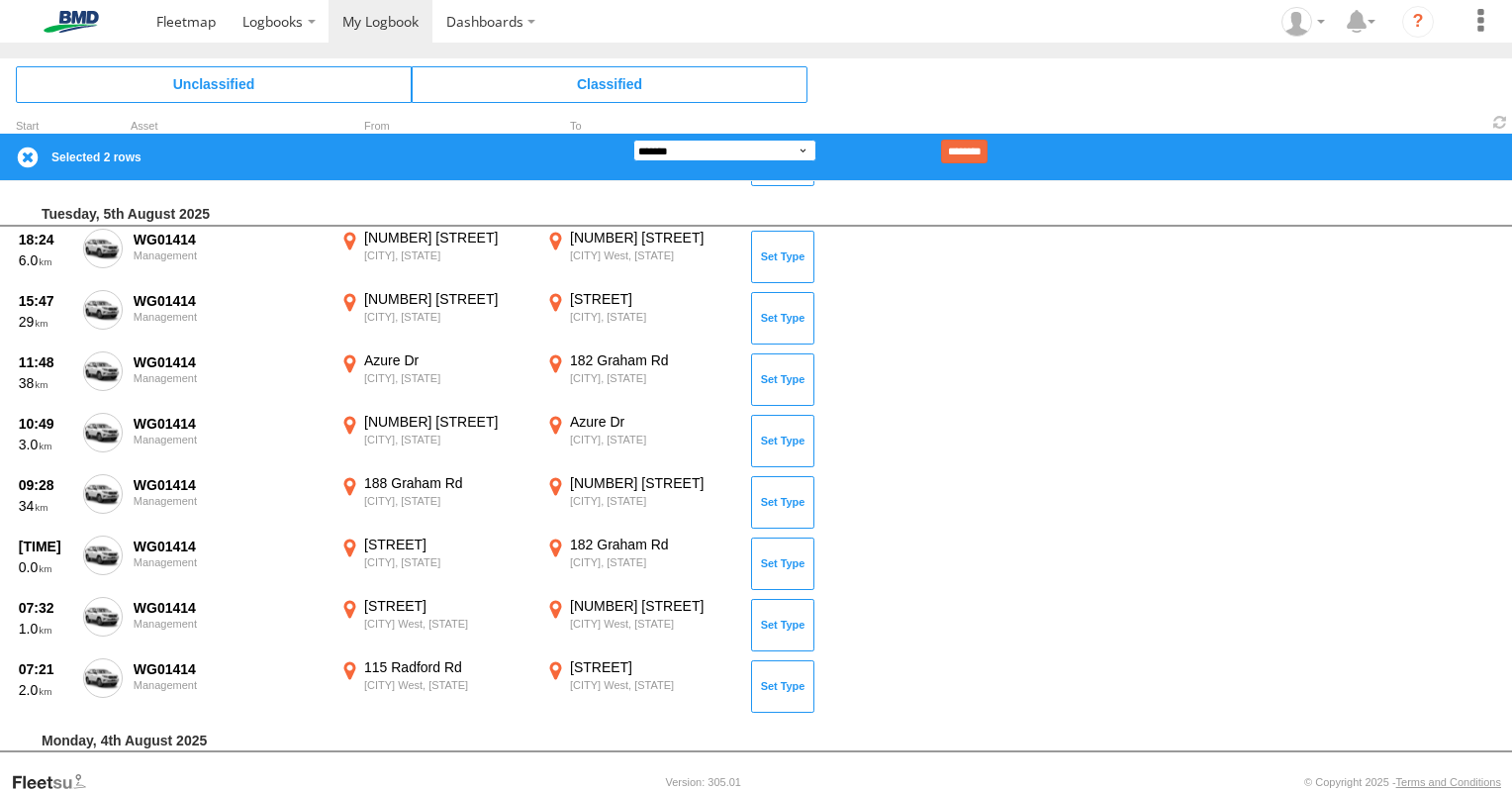 click on "**********" at bounding box center [724, 150] 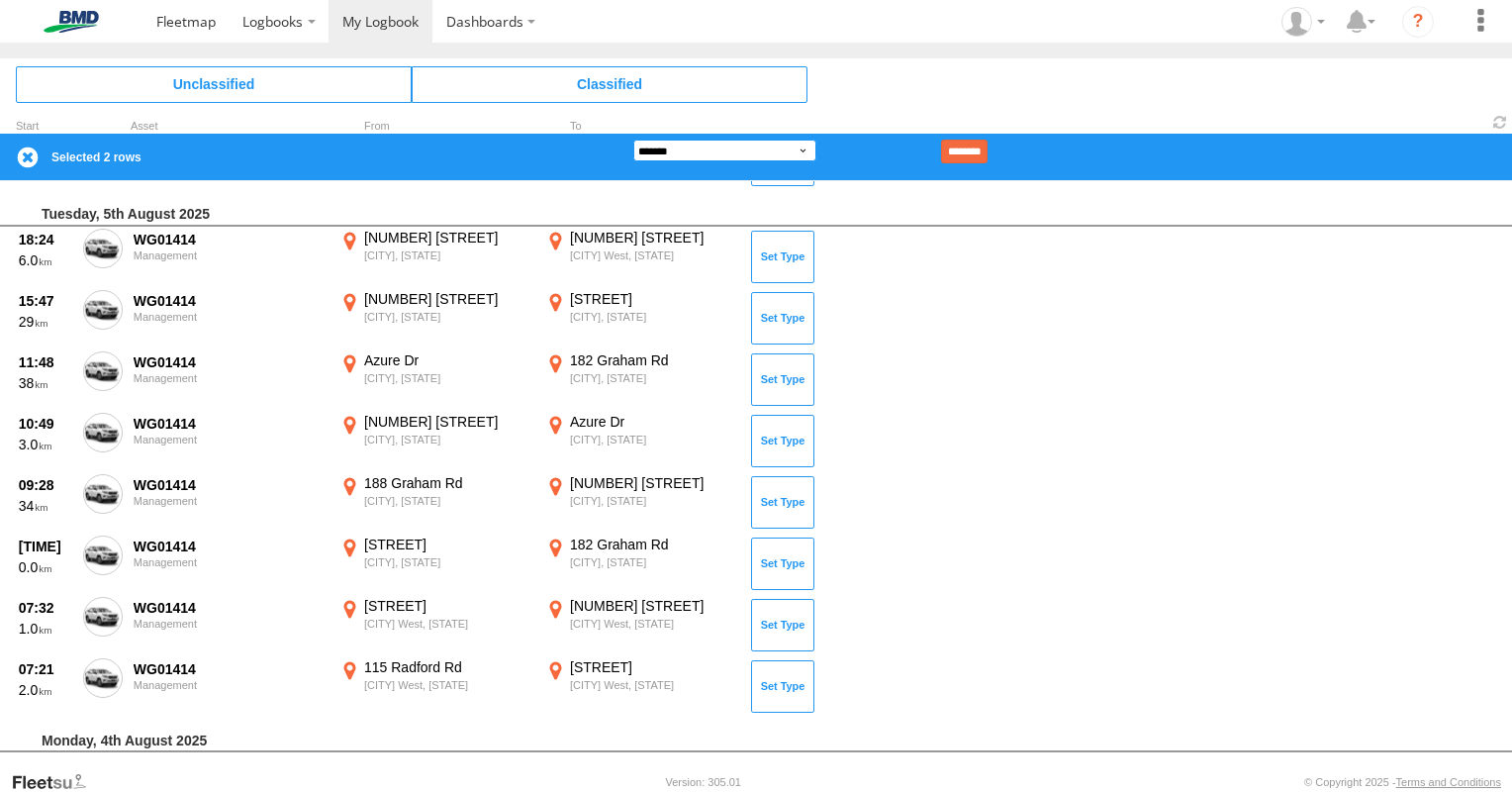 click on "**********" at bounding box center [724, 150] 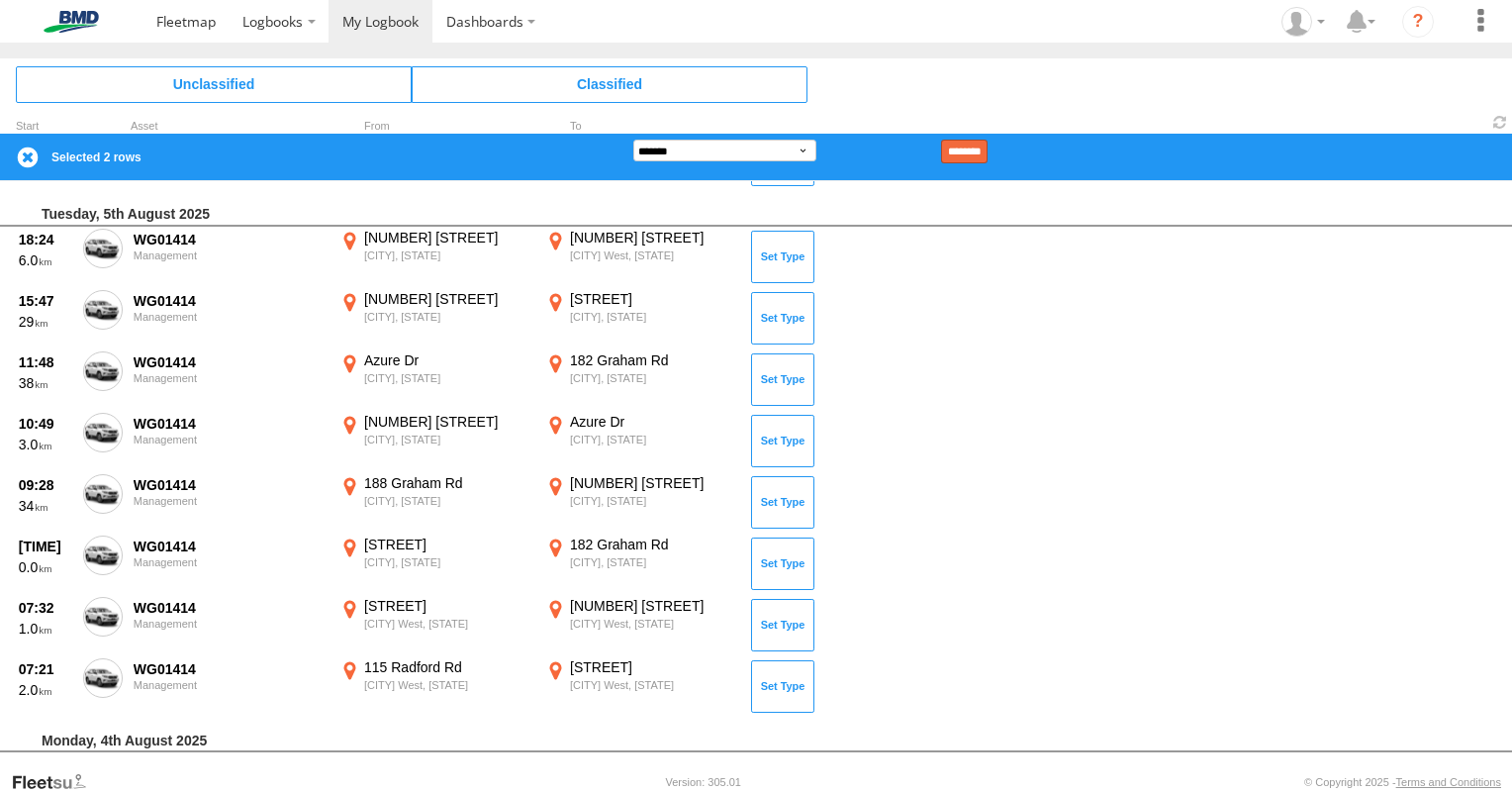 click on "********" at bounding box center (964, 151) 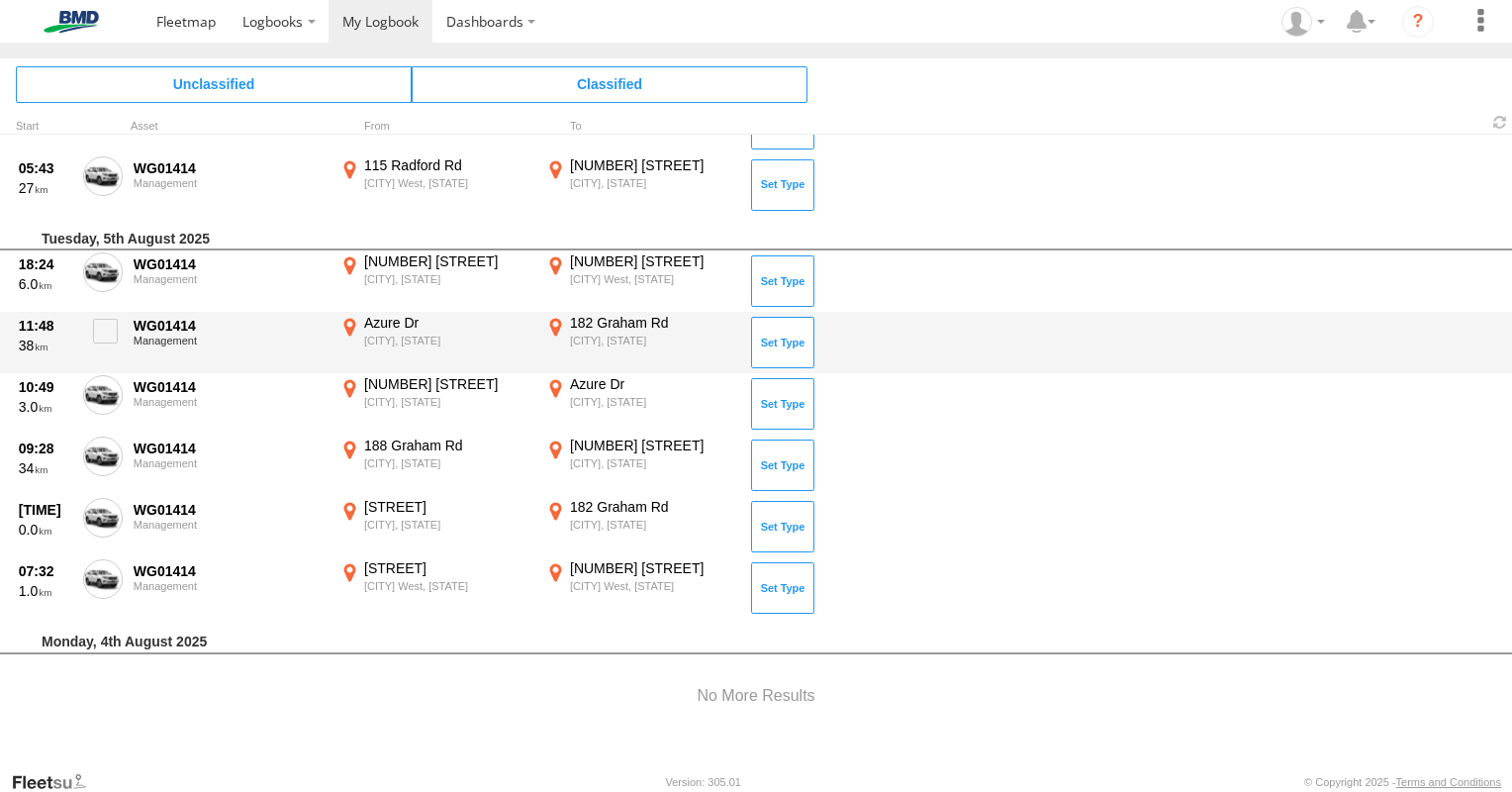 scroll, scrollTop: 820, scrollLeft: 0, axis: vertical 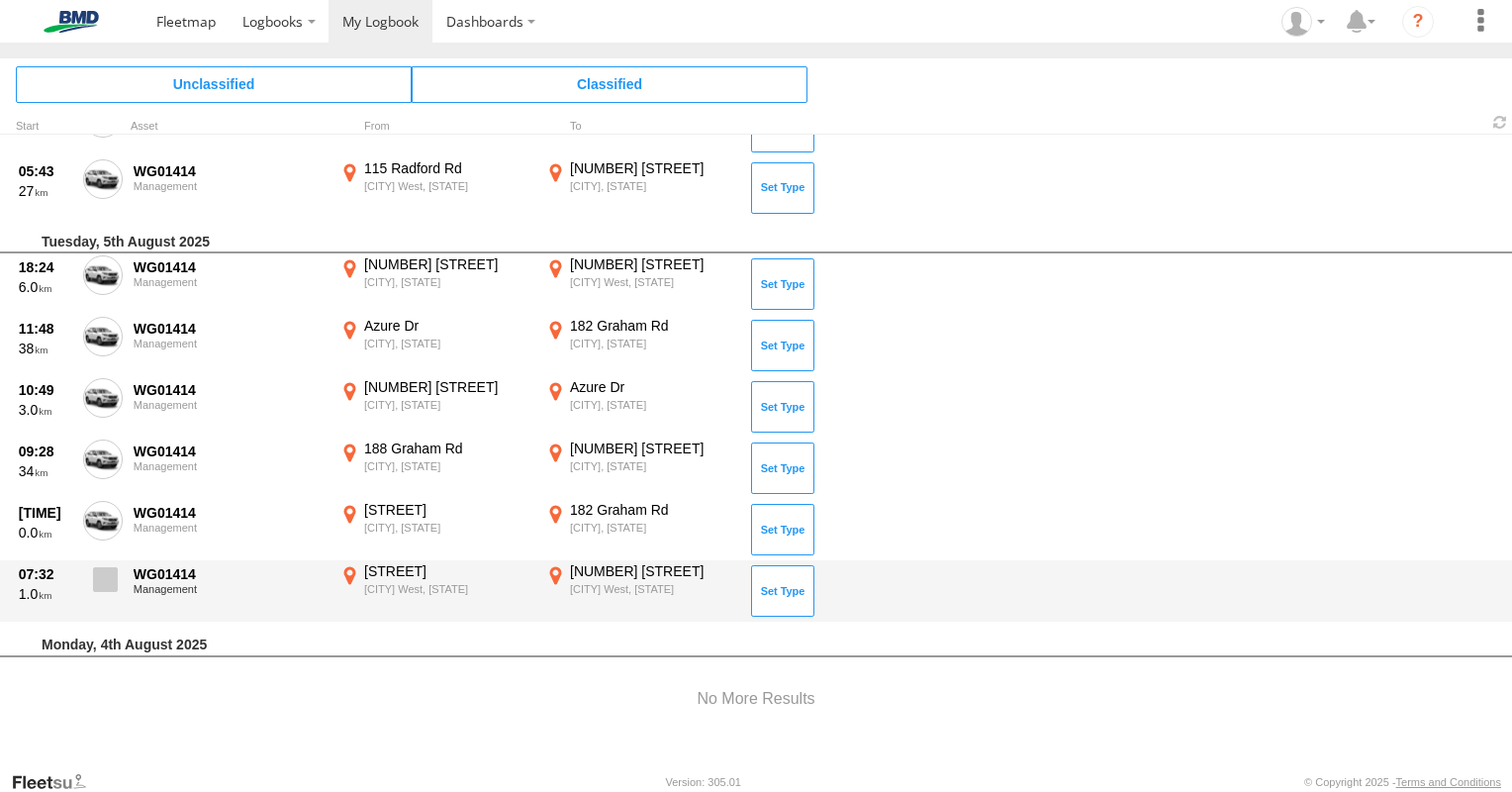 click at bounding box center (105, 579) 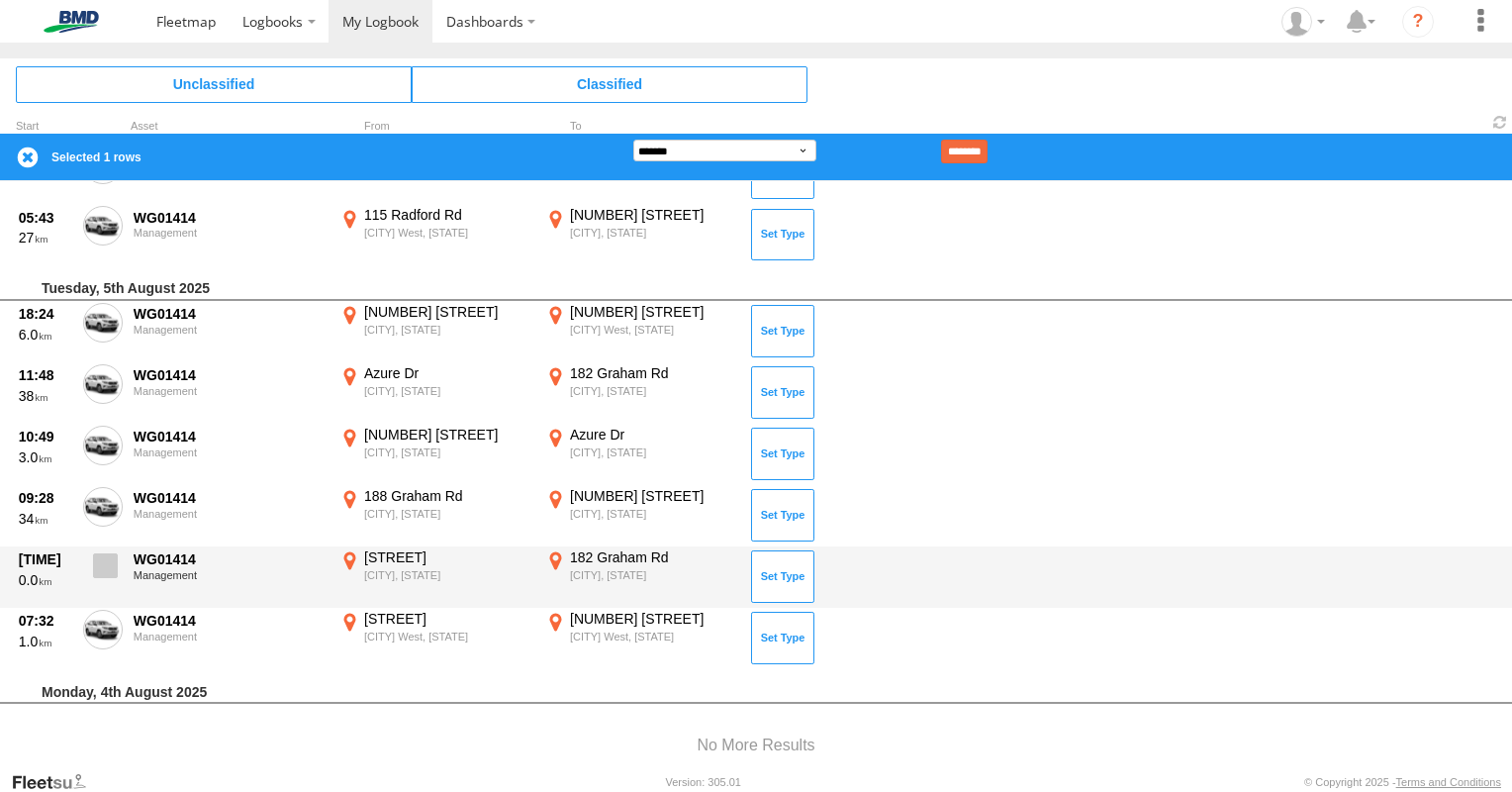 click at bounding box center [103, 571] 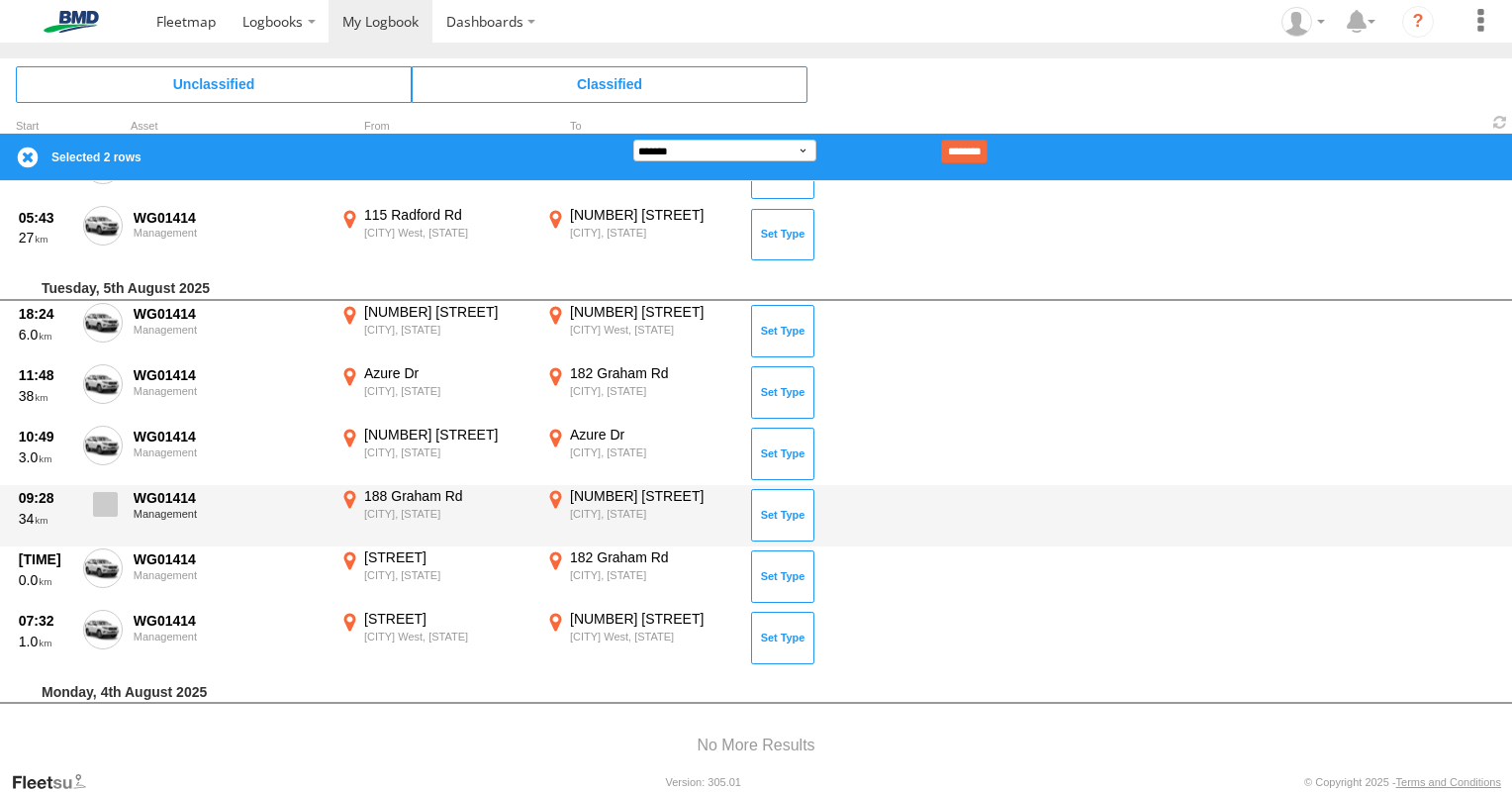 click at bounding box center (103, 510) 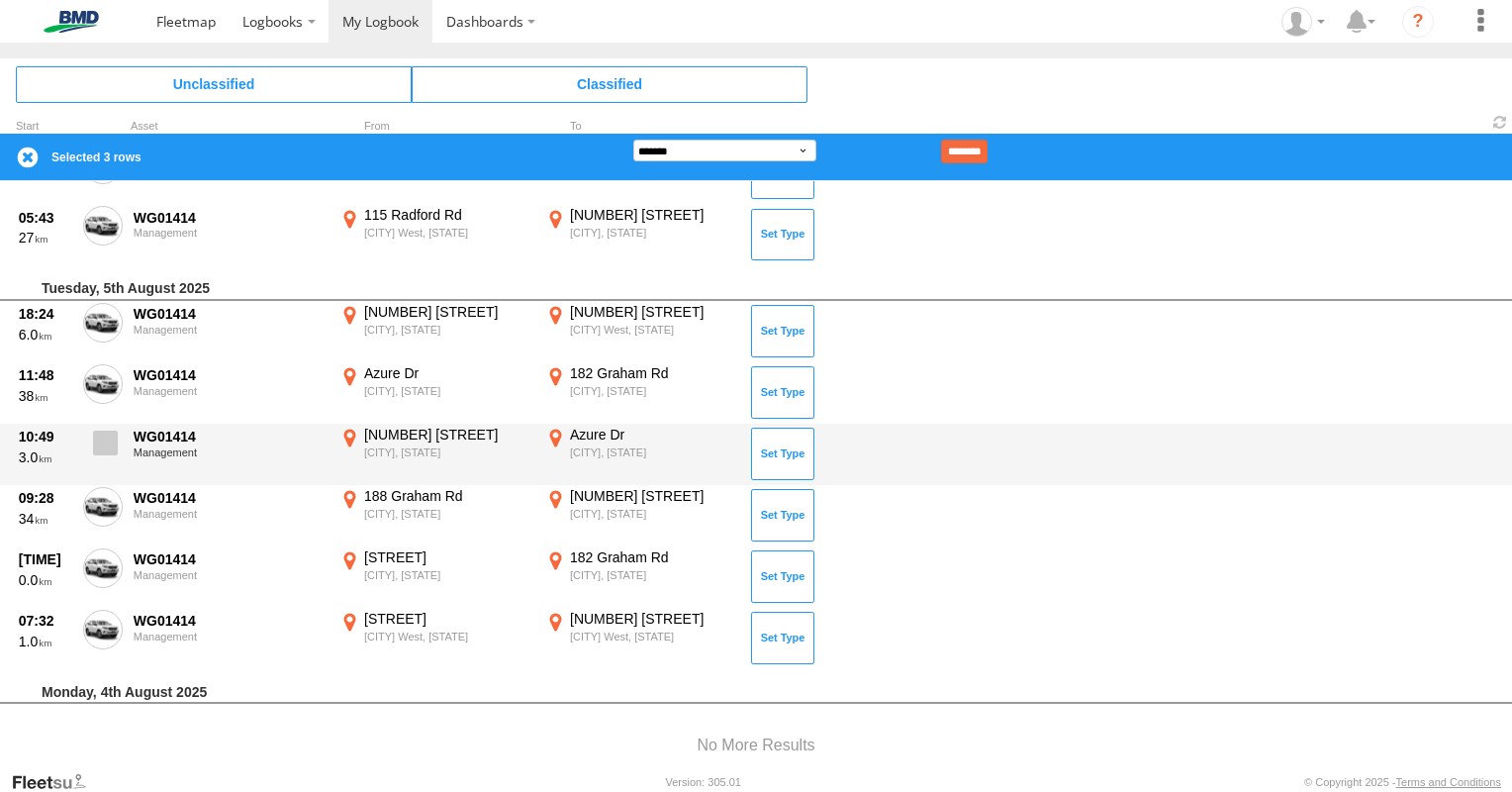 click at bounding box center (103, 448) 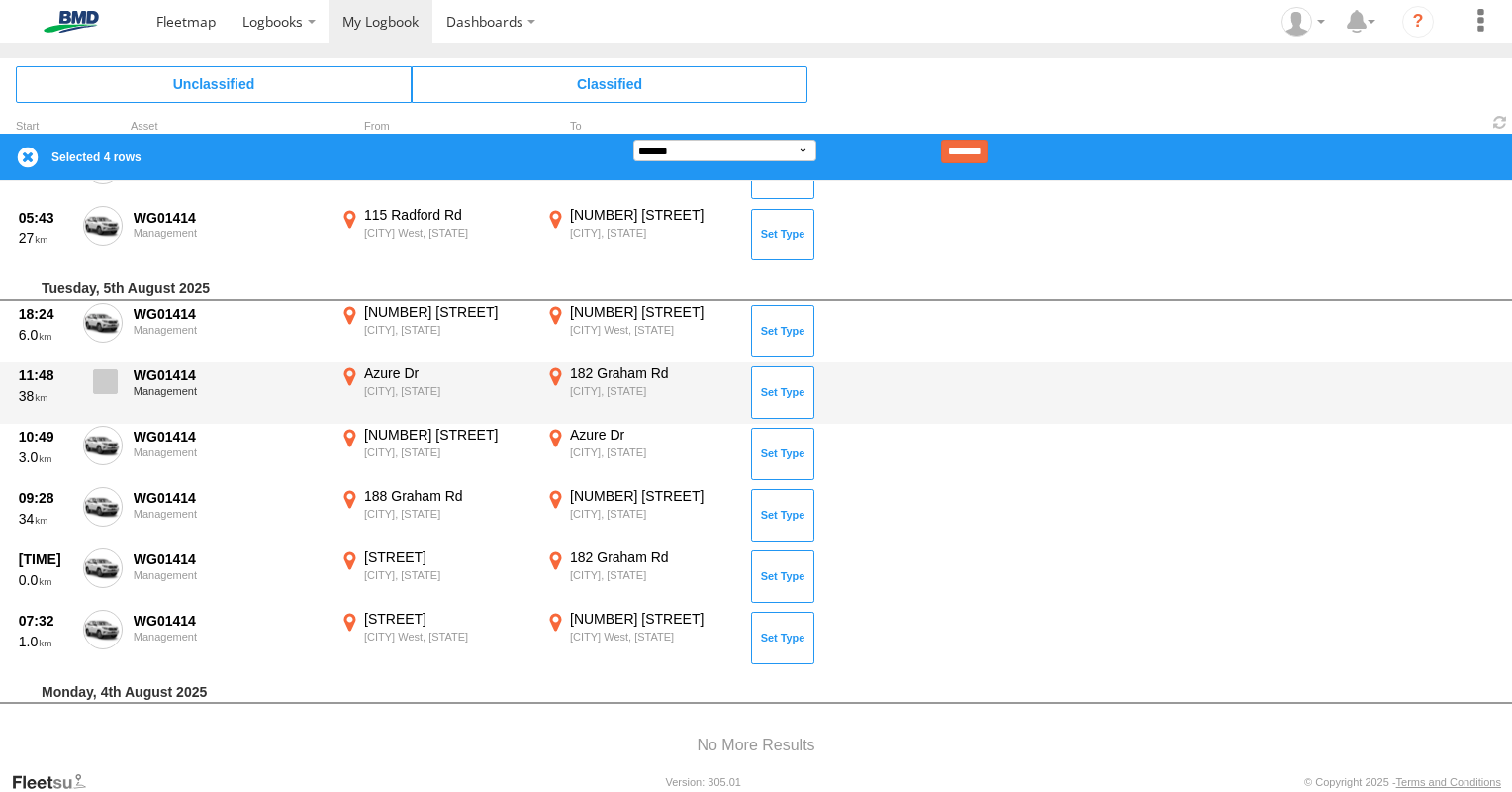 click at bounding box center (105, 381) 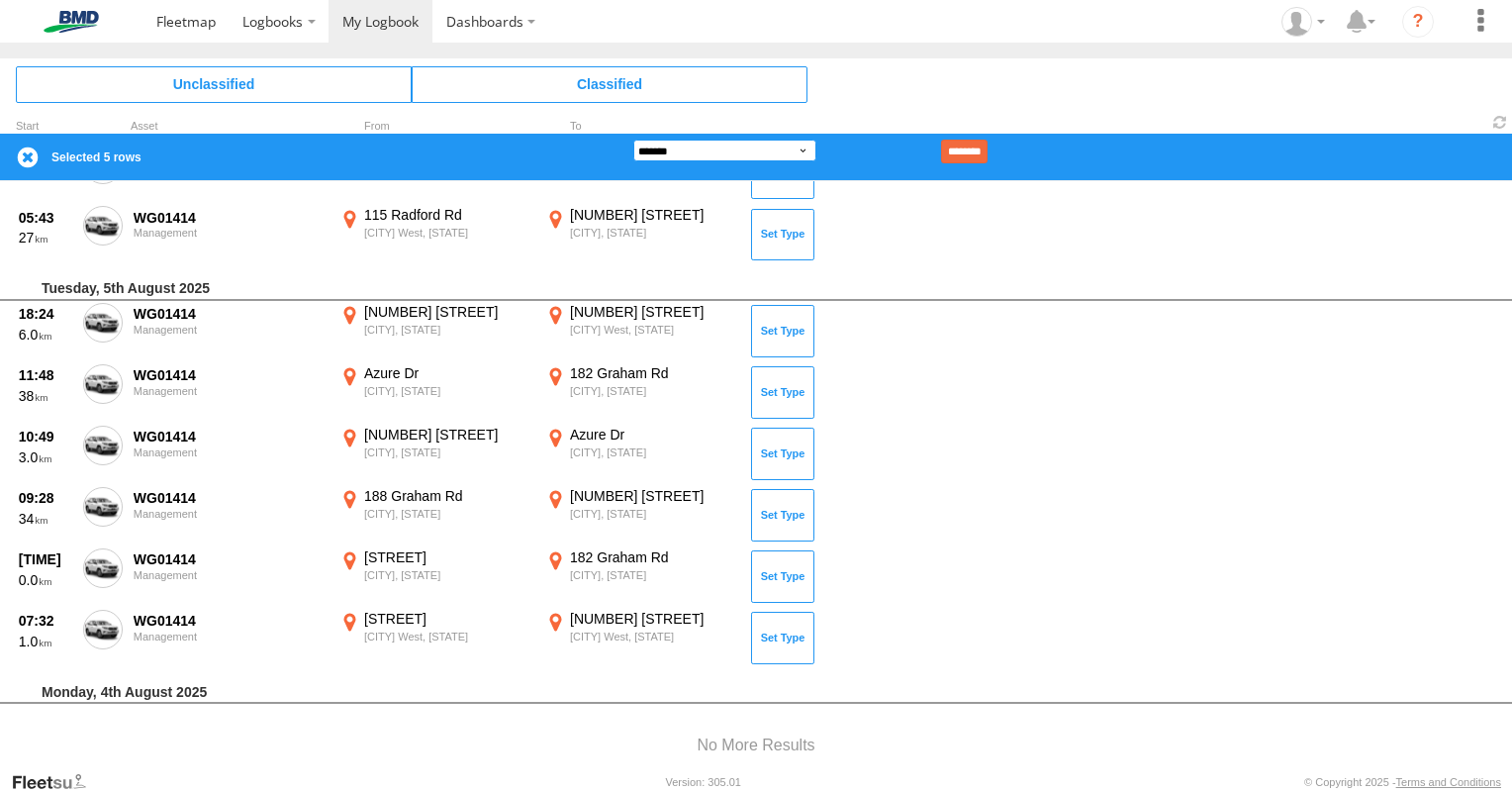 click on "**********" at bounding box center (724, 150) 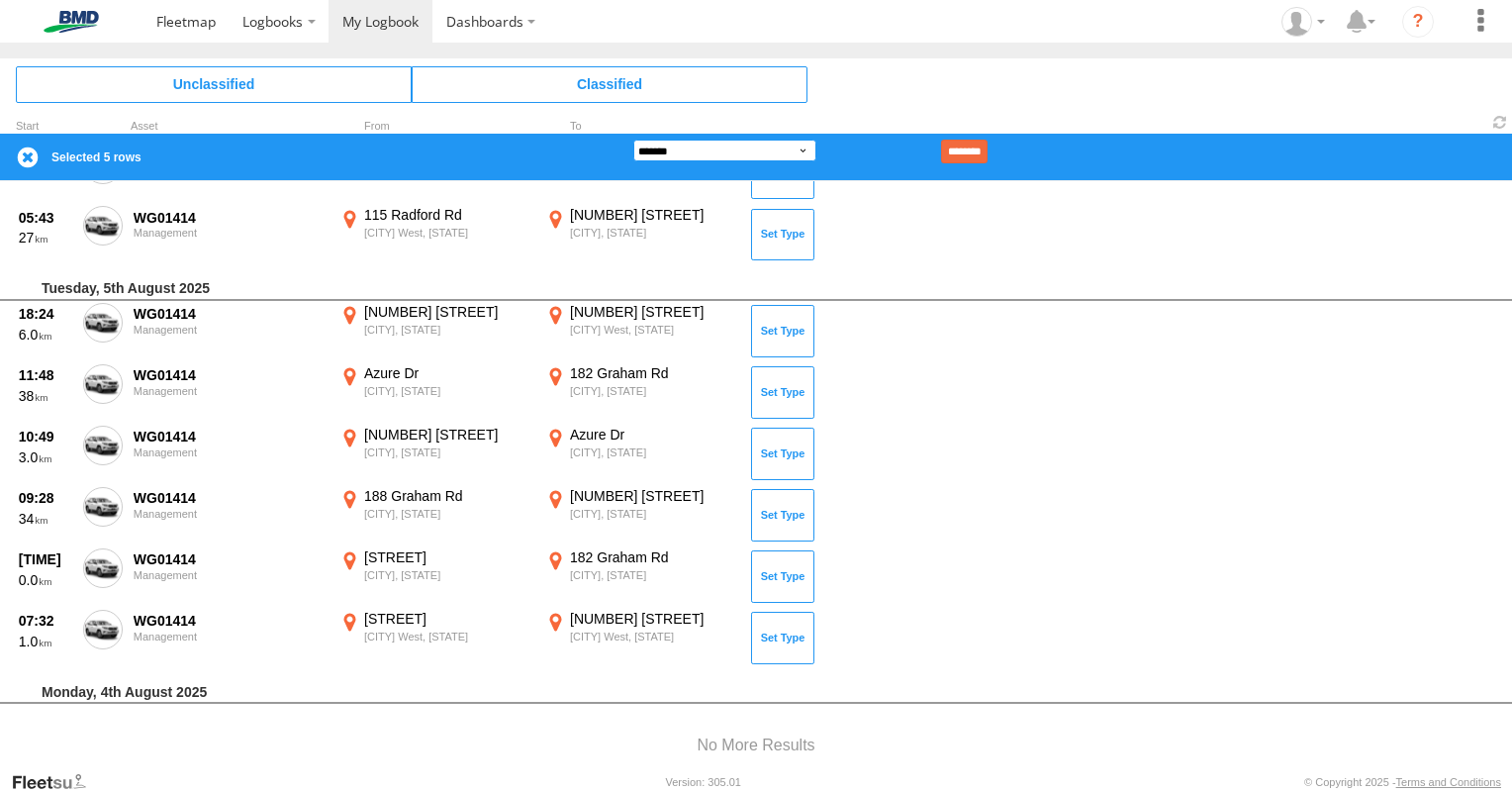 click on "**********" at bounding box center [724, 150] 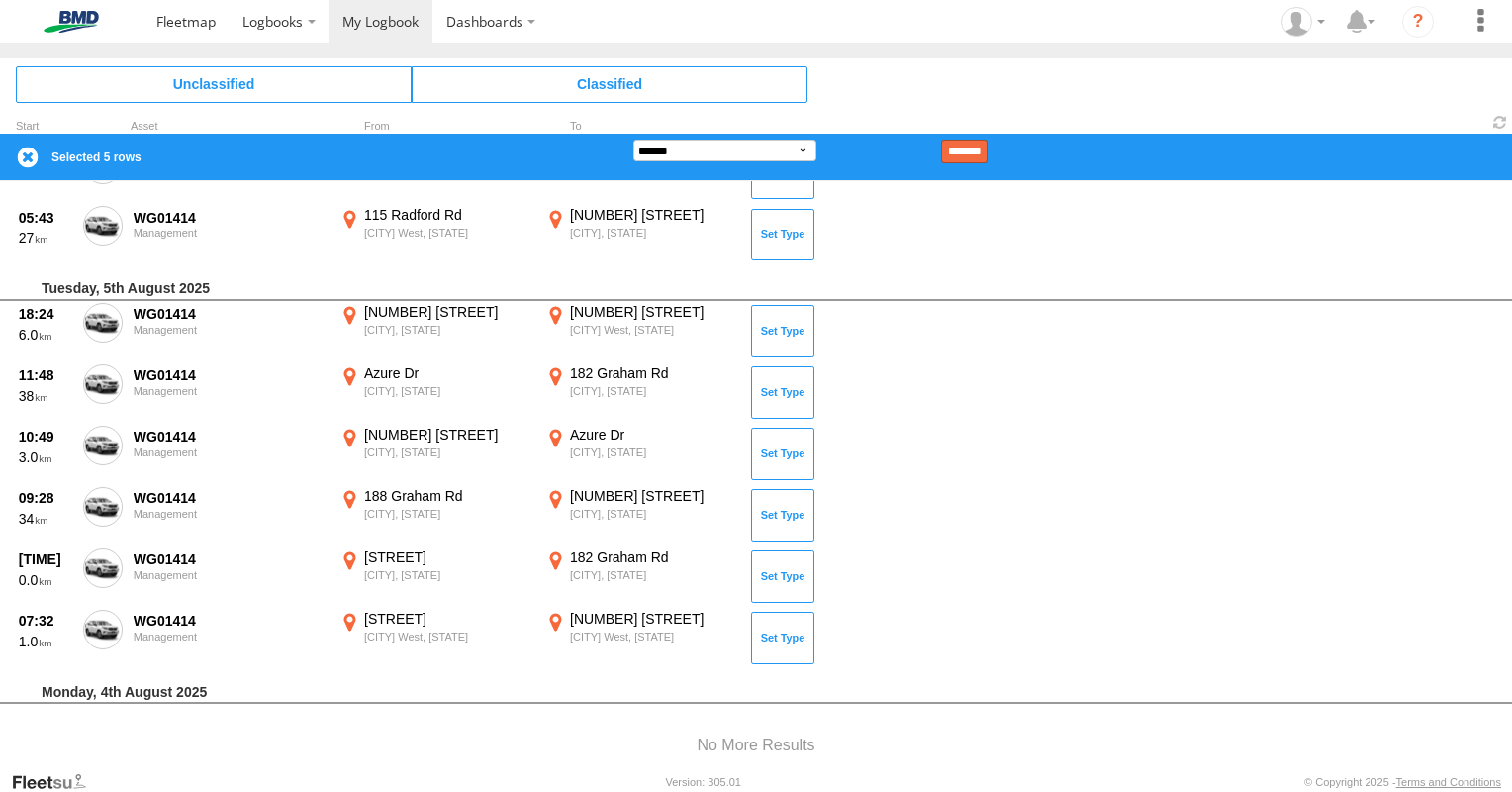 click on "********" at bounding box center [964, 151] 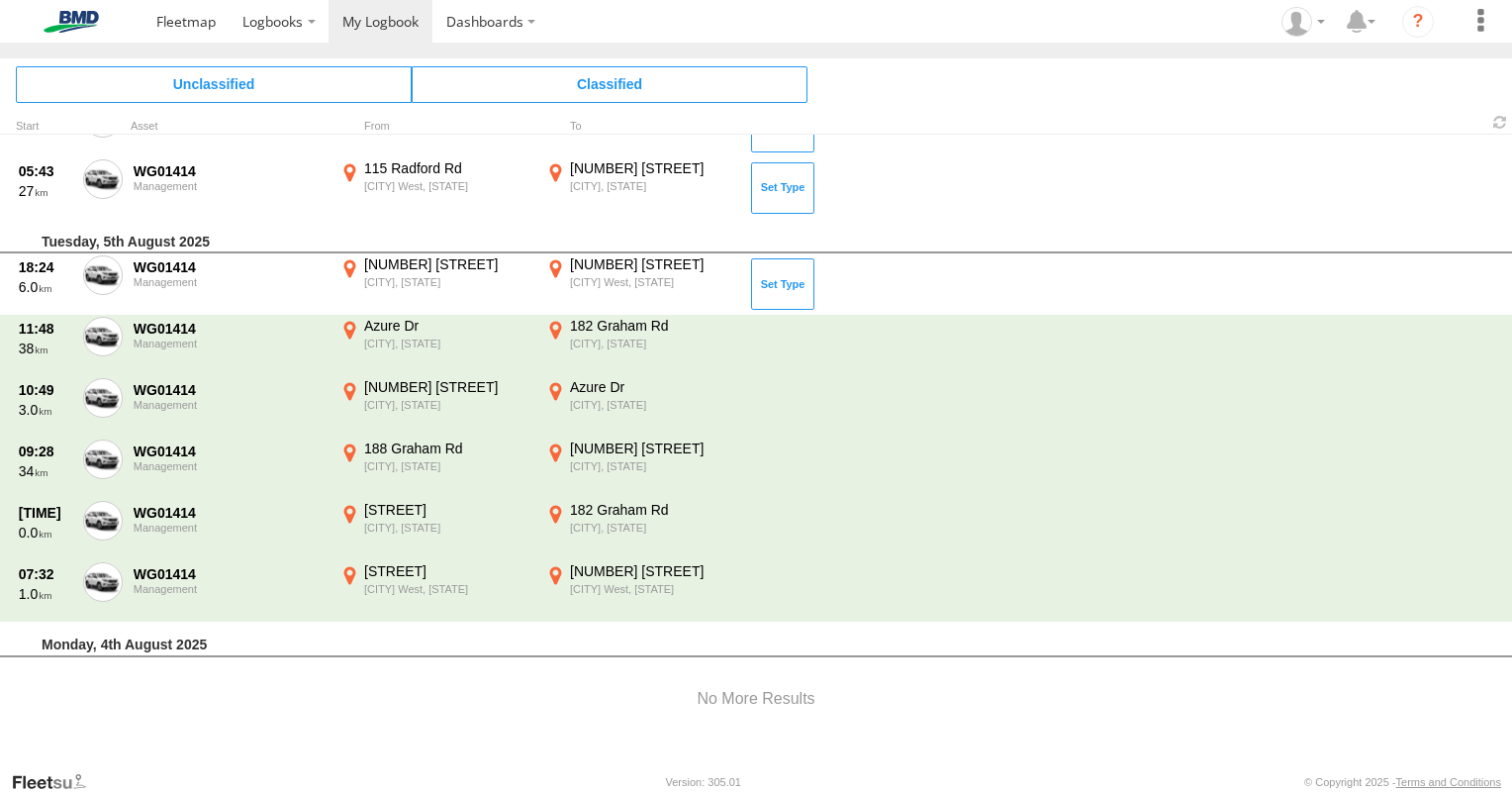scroll, scrollTop: 513, scrollLeft: 0, axis: vertical 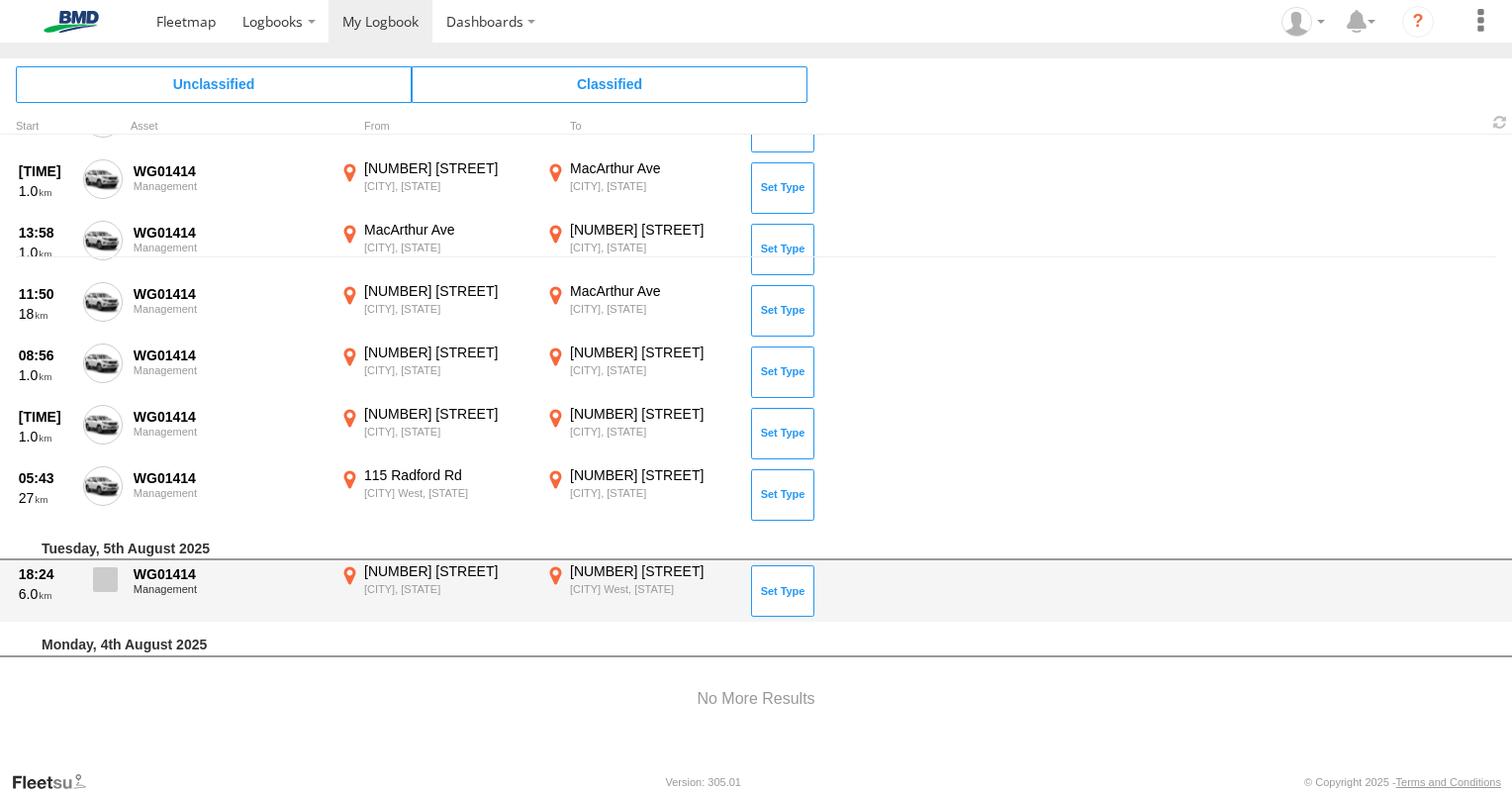 click at bounding box center [105, 579] 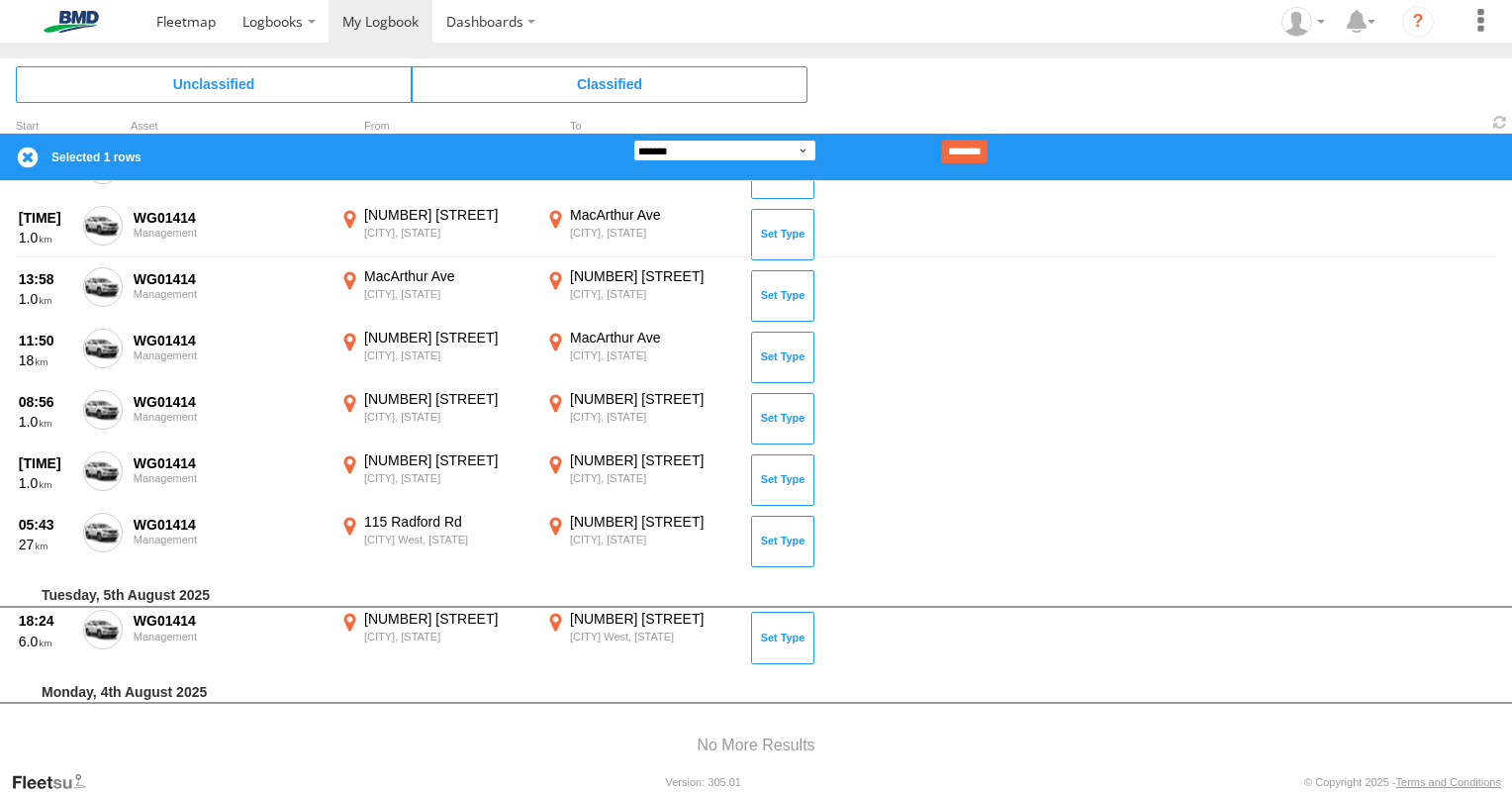 click on "**********" at bounding box center (724, 150) 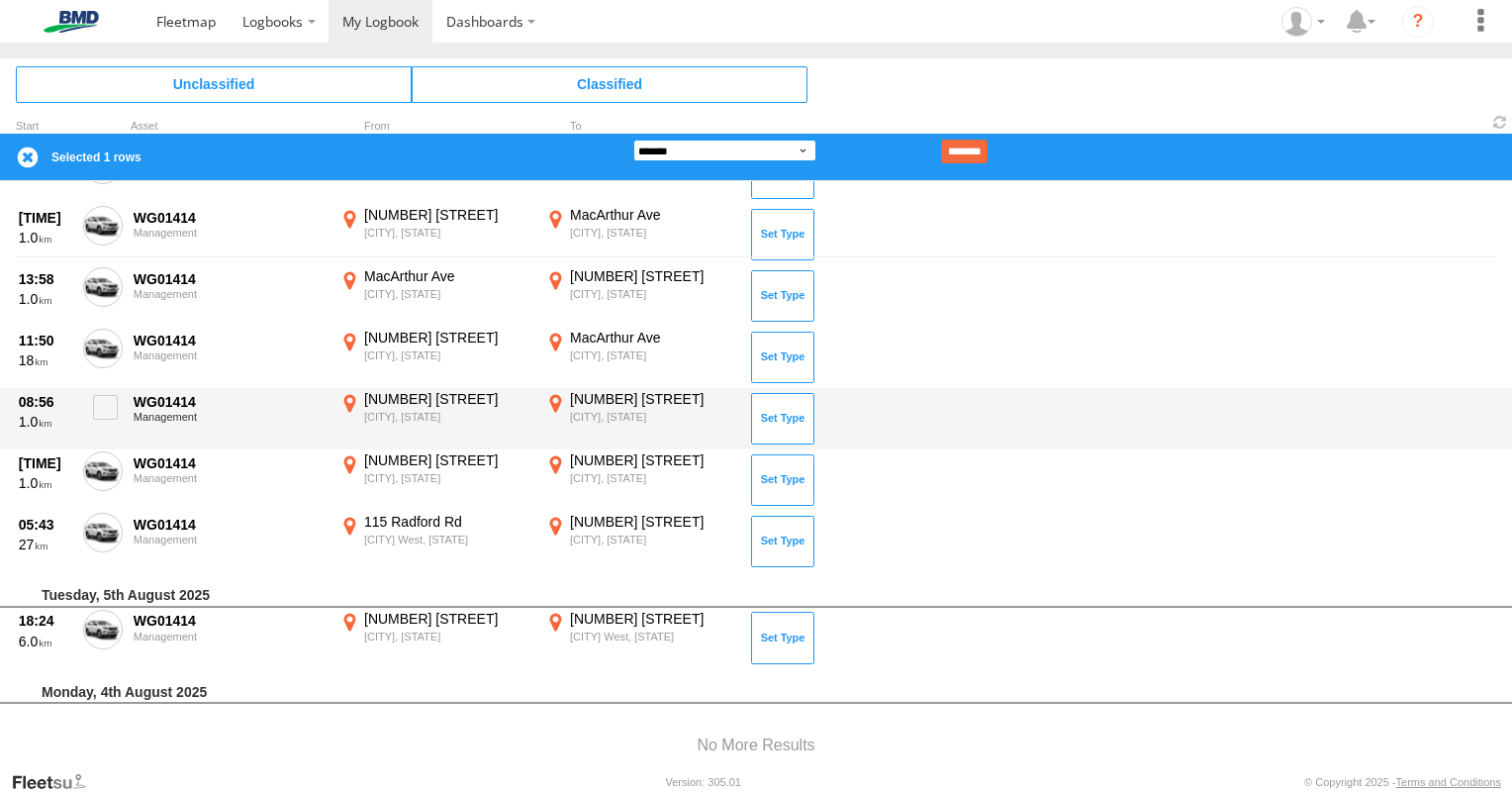 click on "**********" at bounding box center (724, 150) 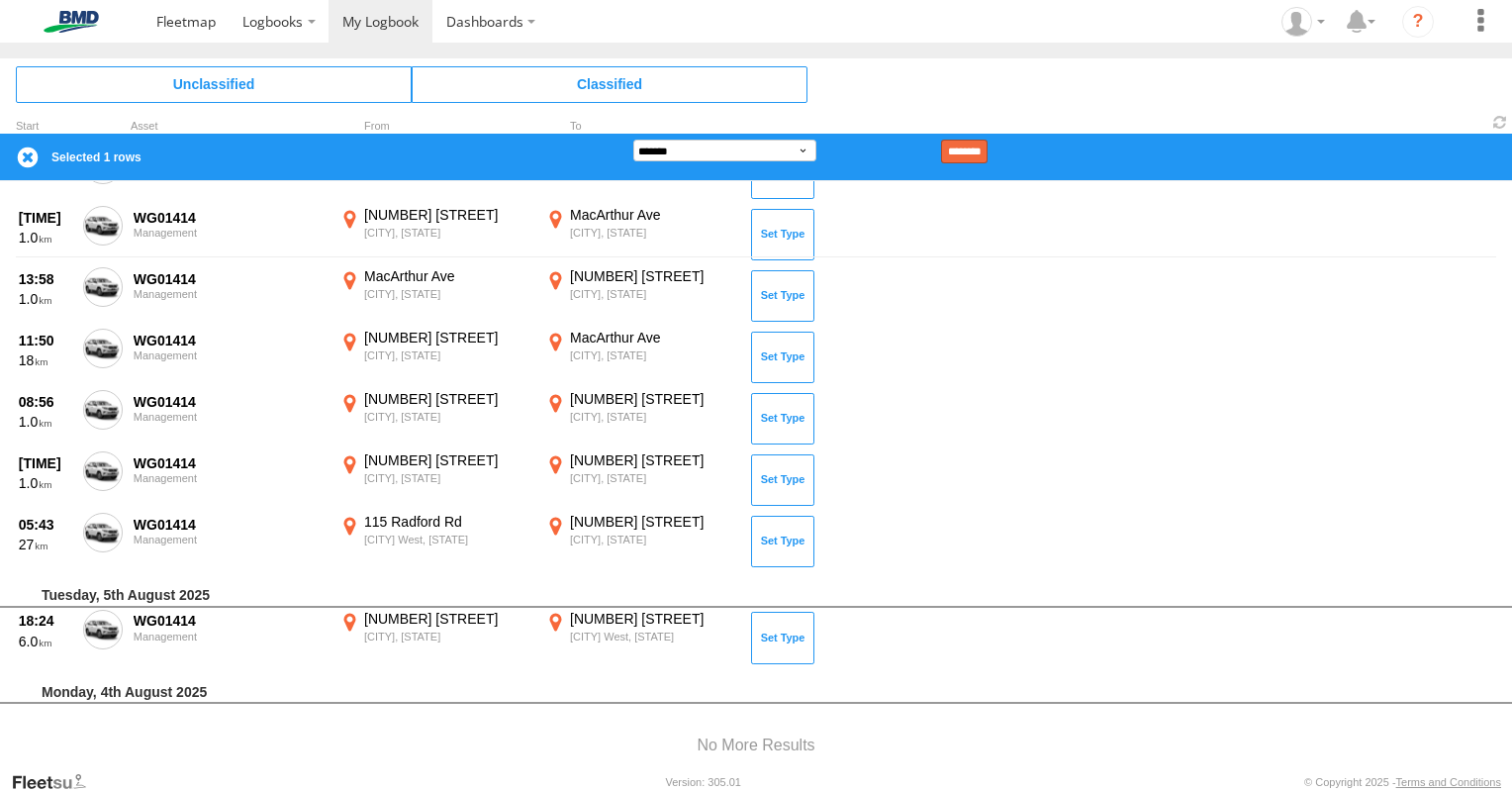 click on "********" at bounding box center [964, 151] 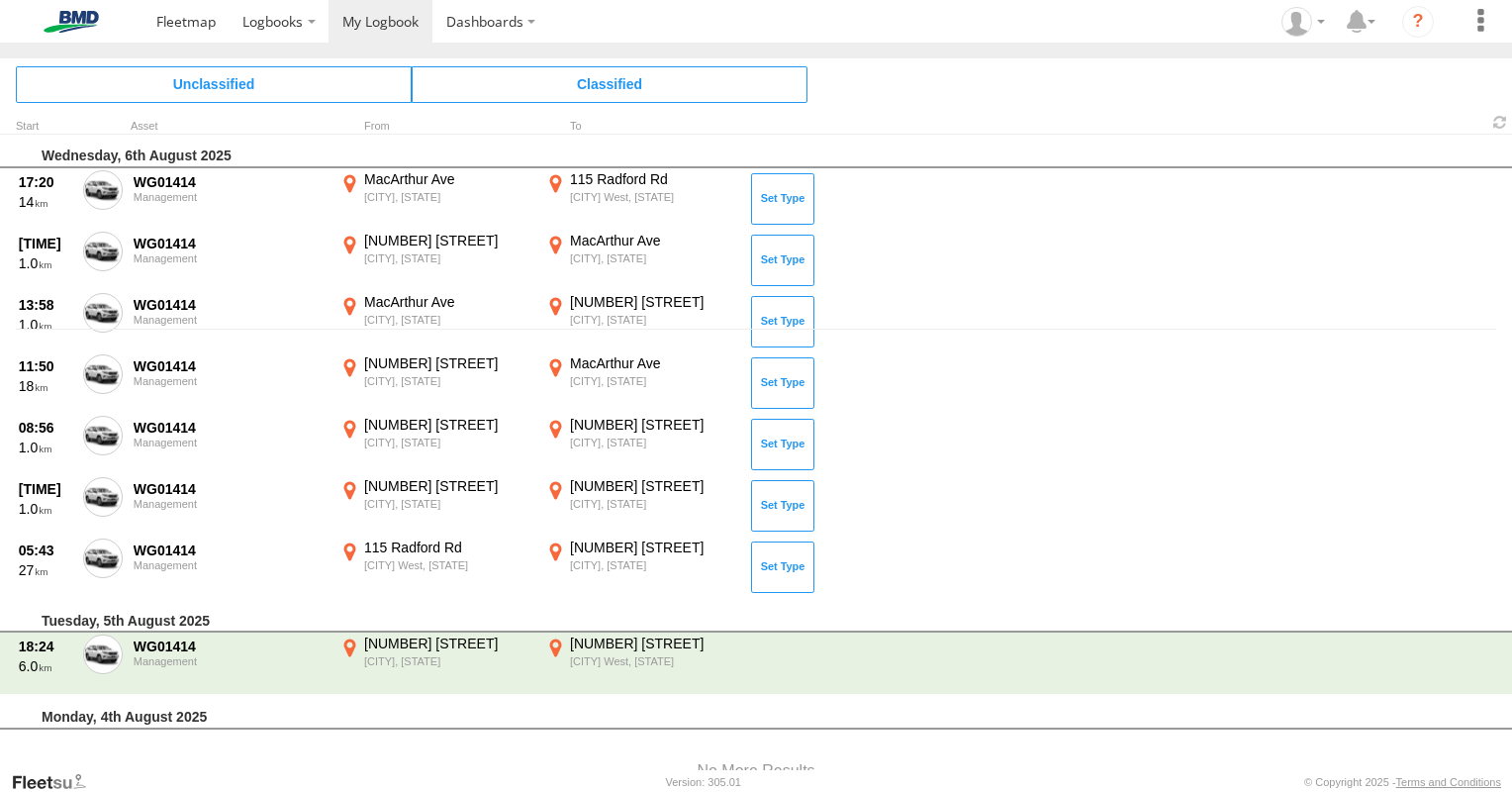 scroll, scrollTop: 435, scrollLeft: 0, axis: vertical 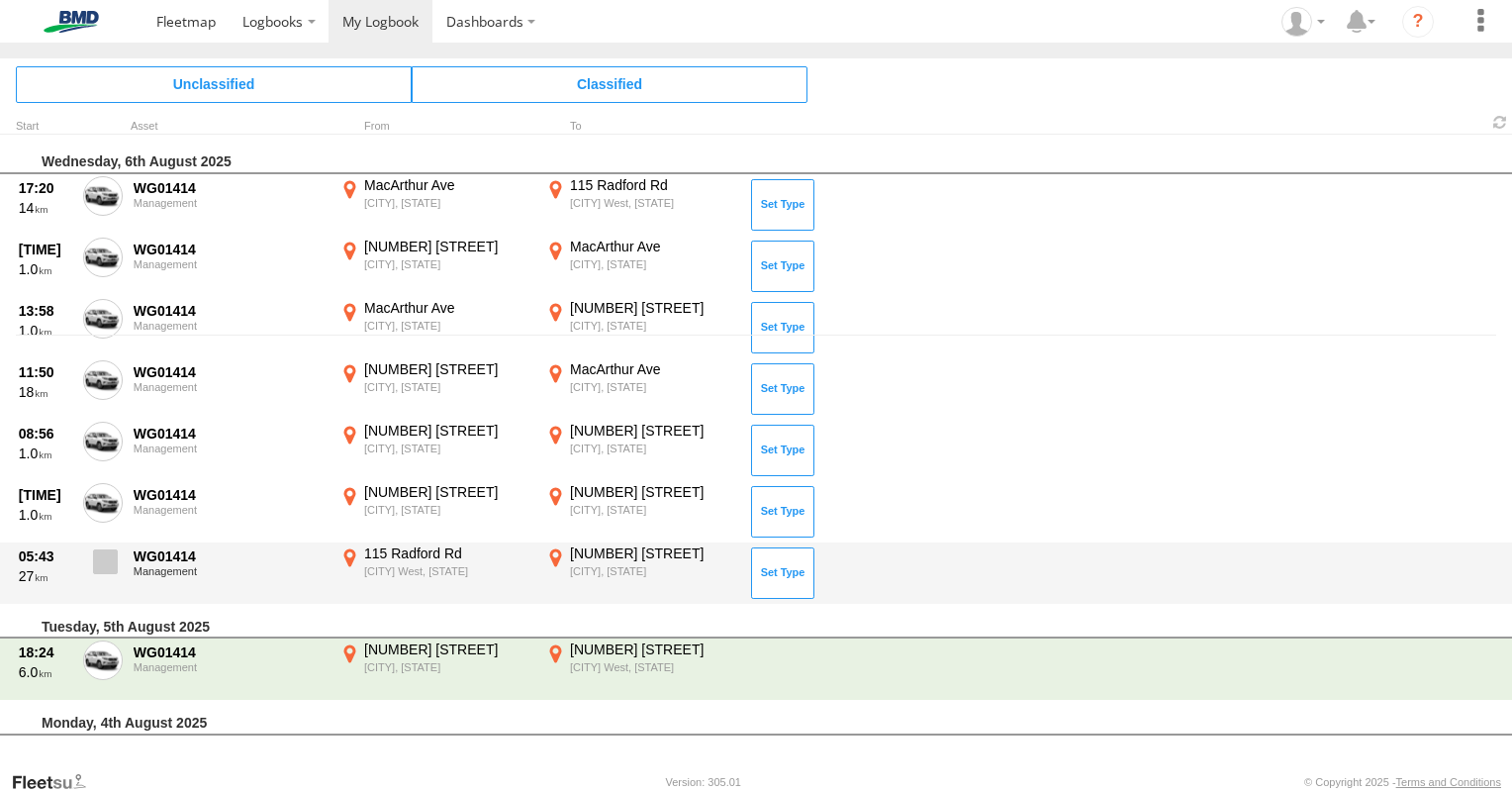 click at bounding box center [103, 567] 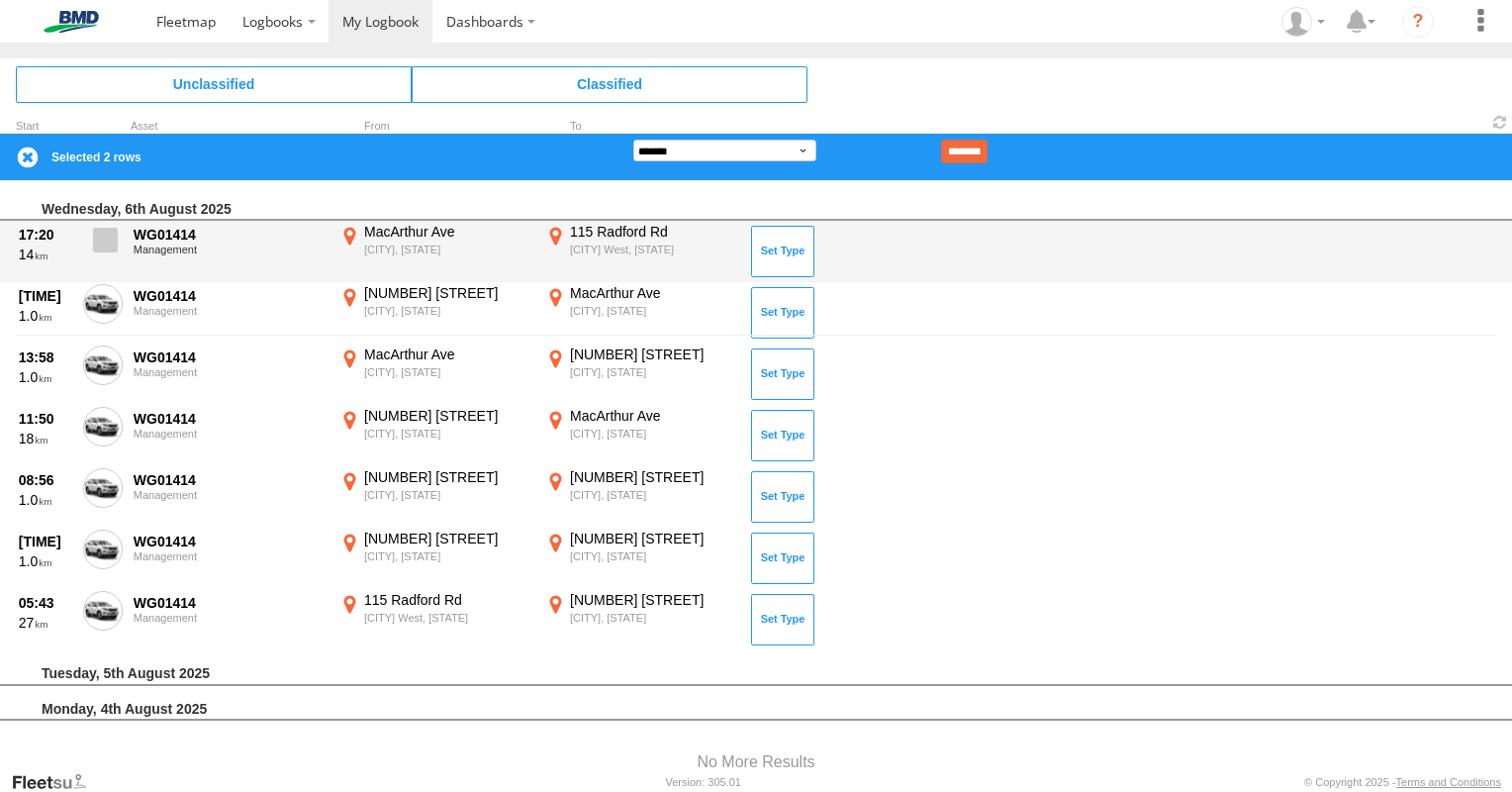 click at bounding box center [105, 240] 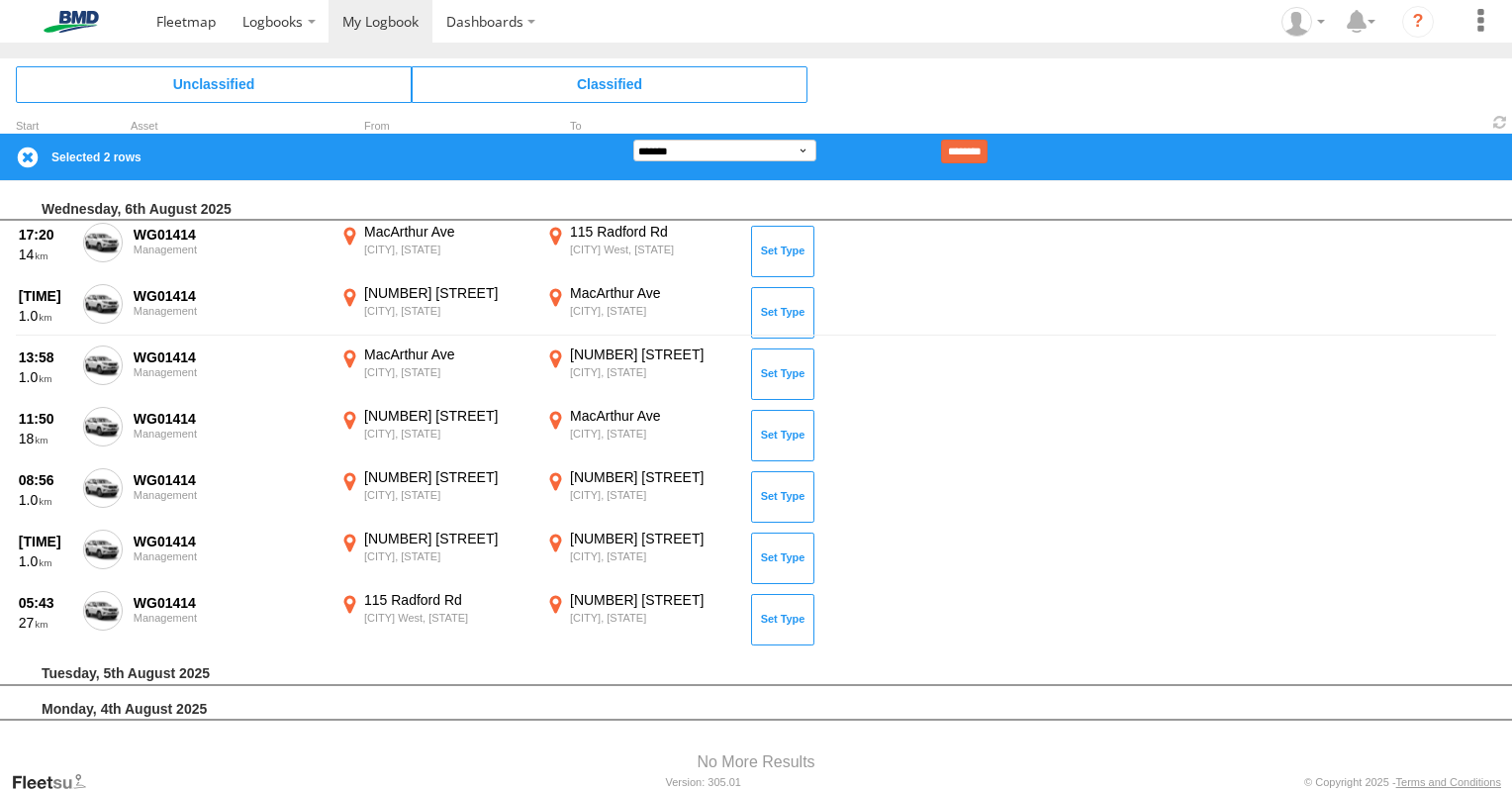 click on "**********" at bounding box center [756, 156] 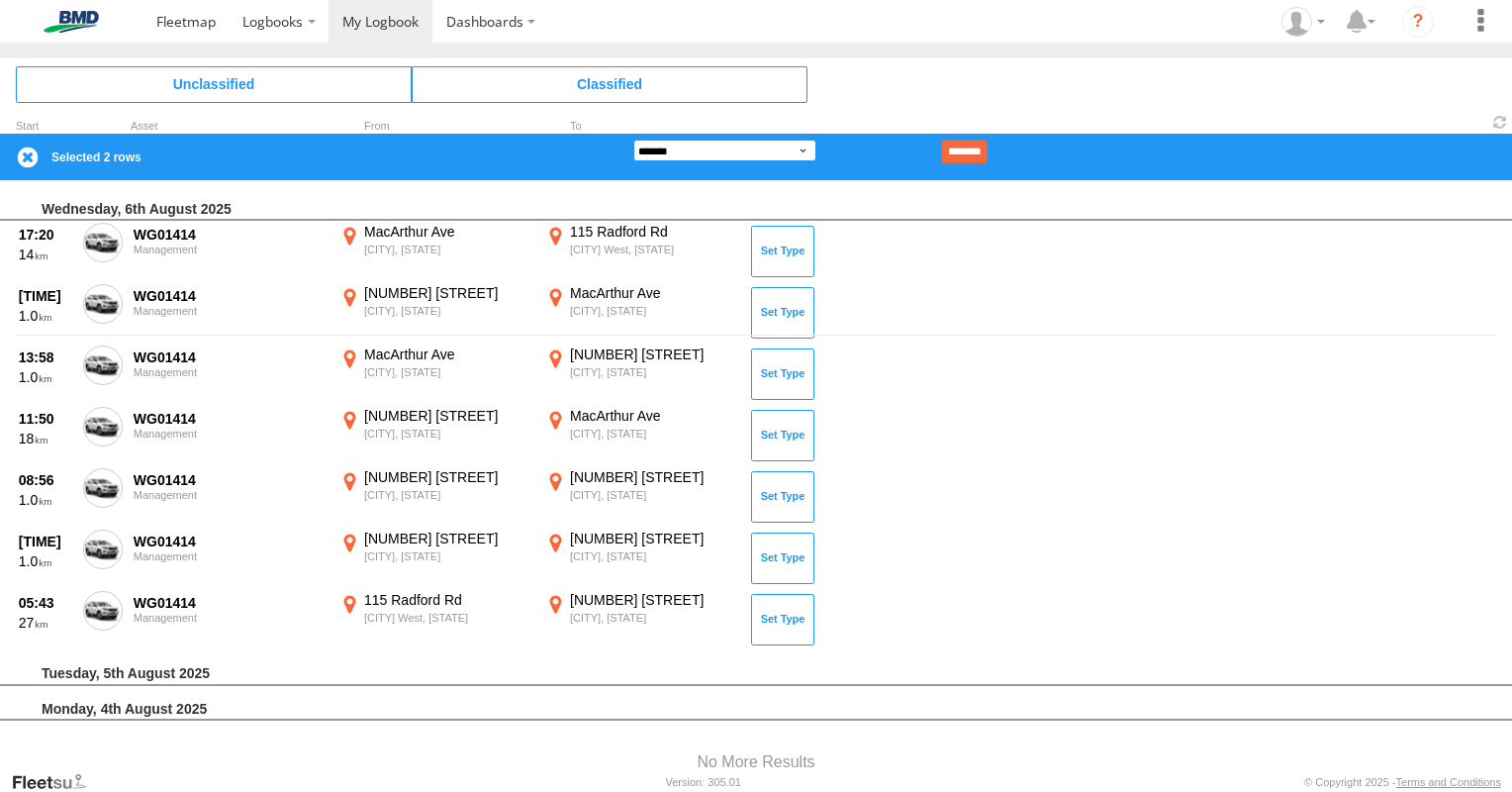 click on "**********" at bounding box center (724, 150) 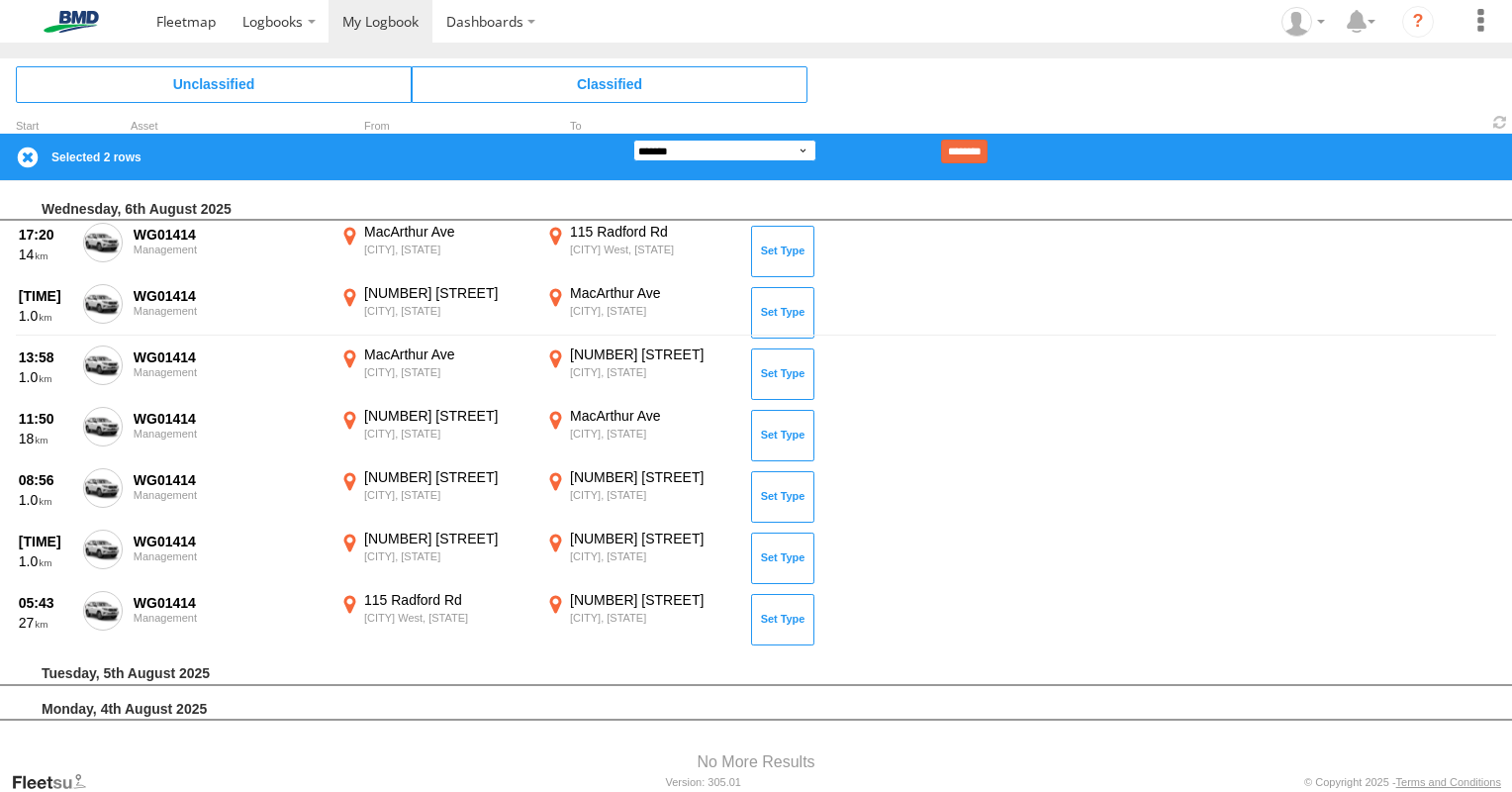 click on "**********" at bounding box center [724, 150] 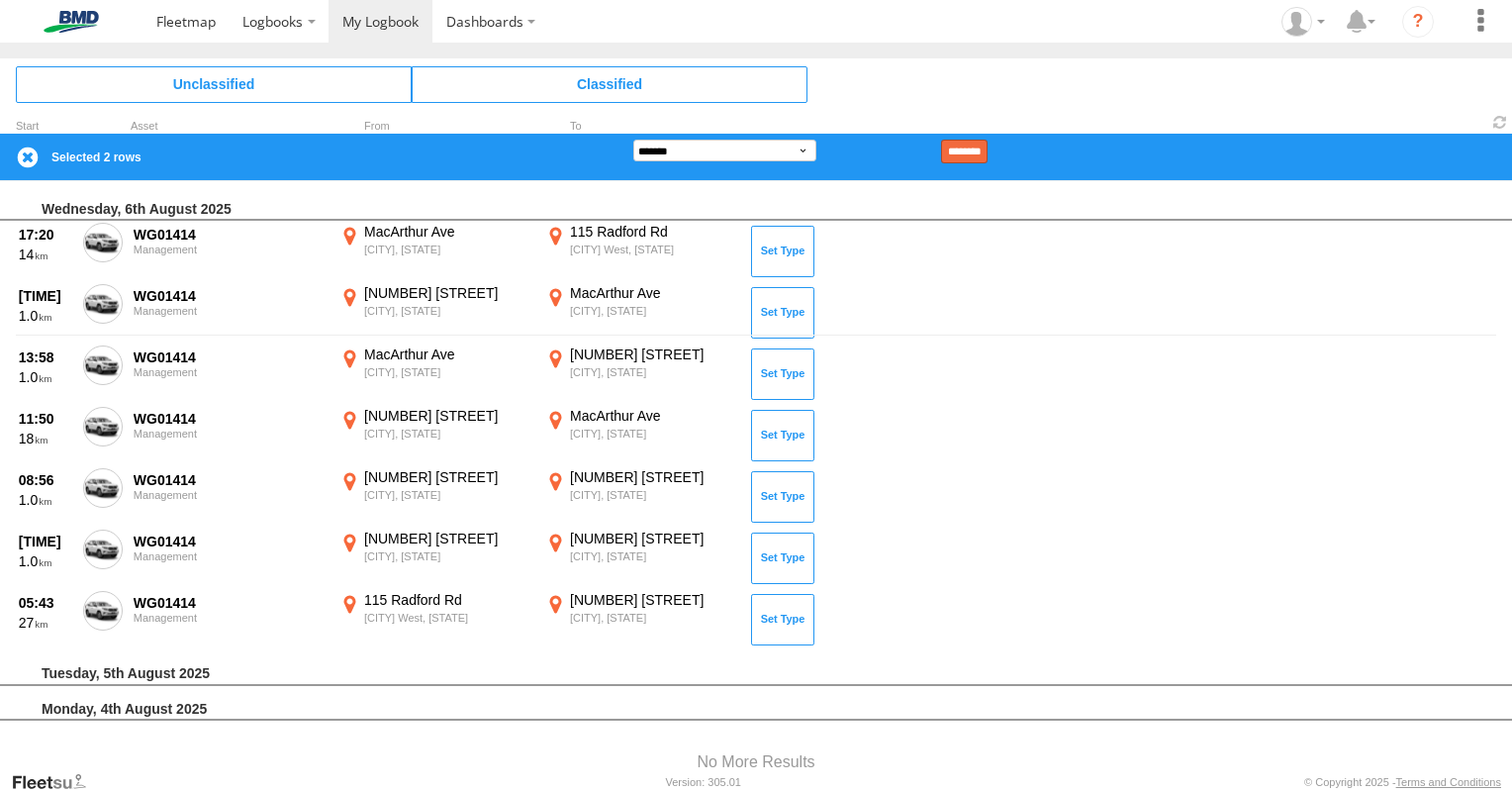 click on "********" at bounding box center [964, 151] 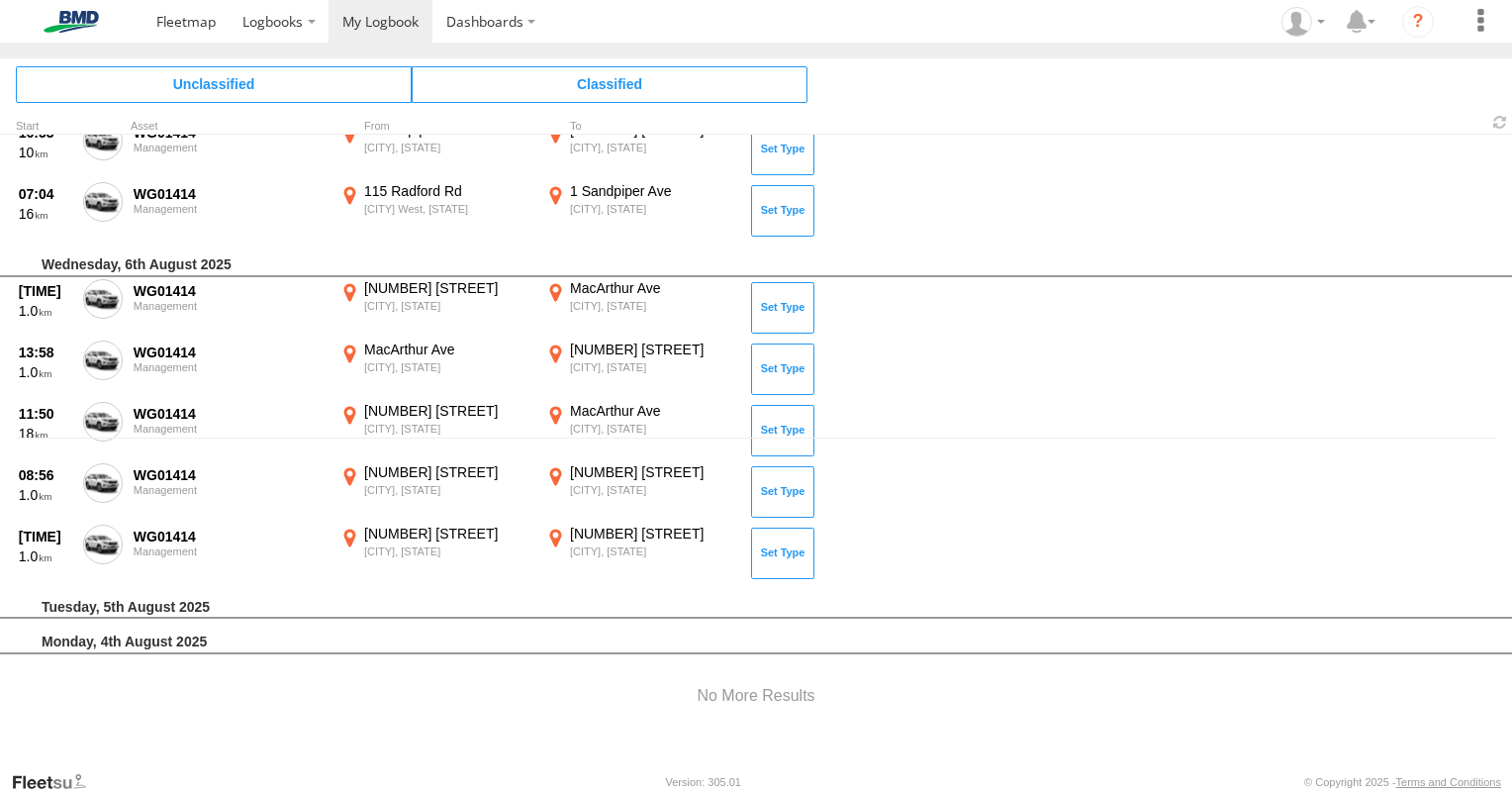 scroll, scrollTop: 329, scrollLeft: 0, axis: vertical 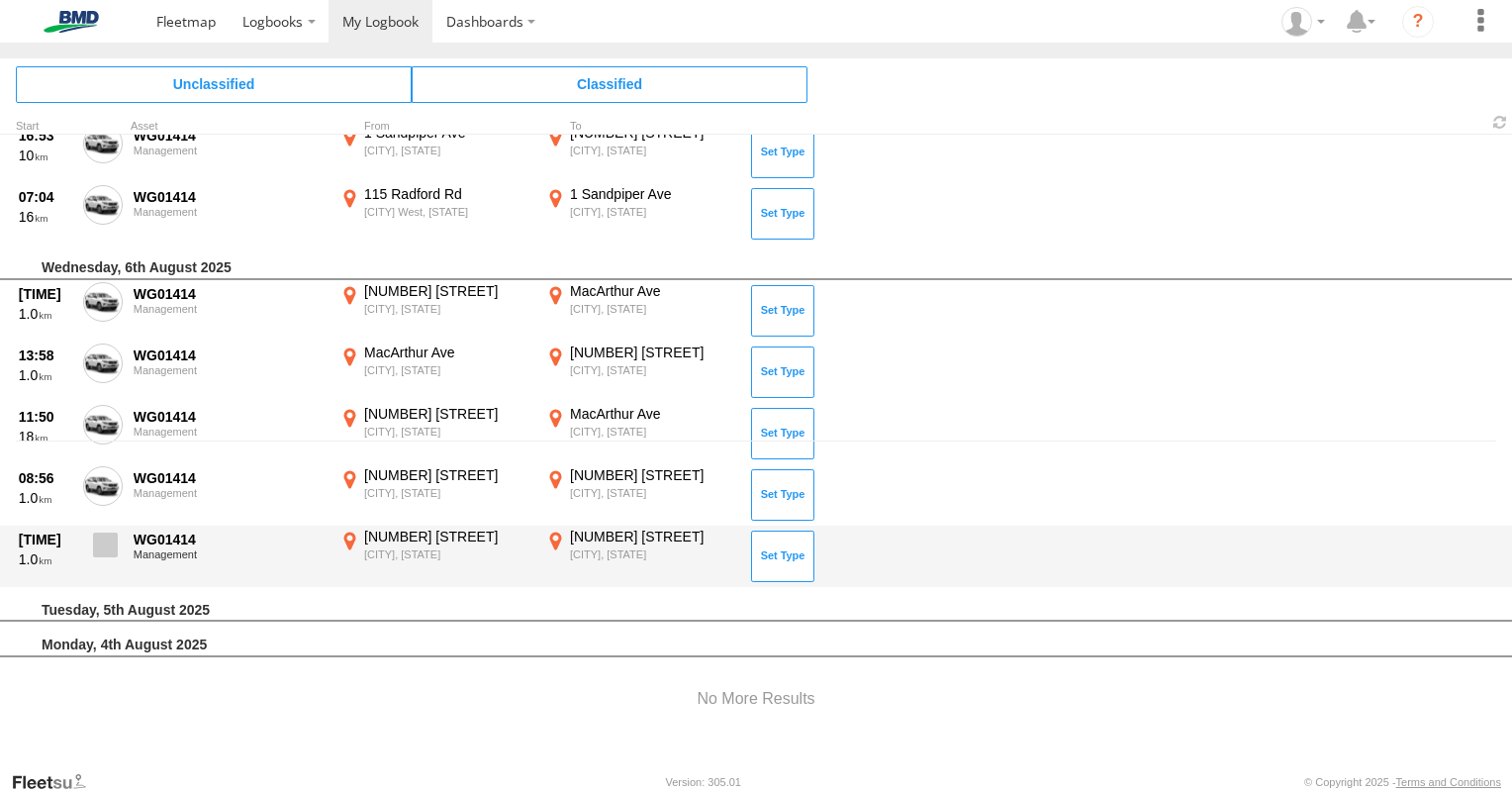 click at bounding box center (105, 544) 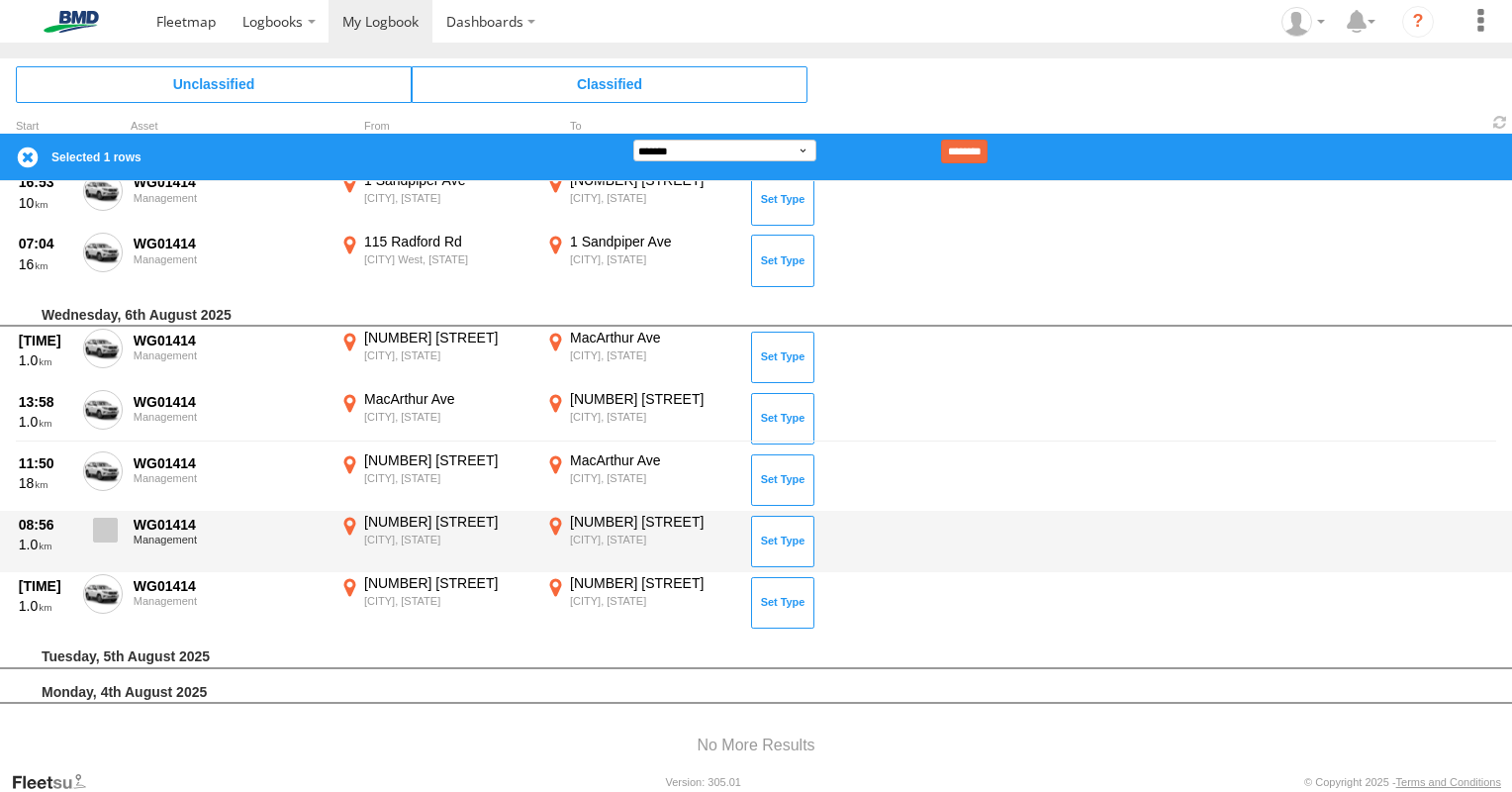 click at bounding box center (105, 530) 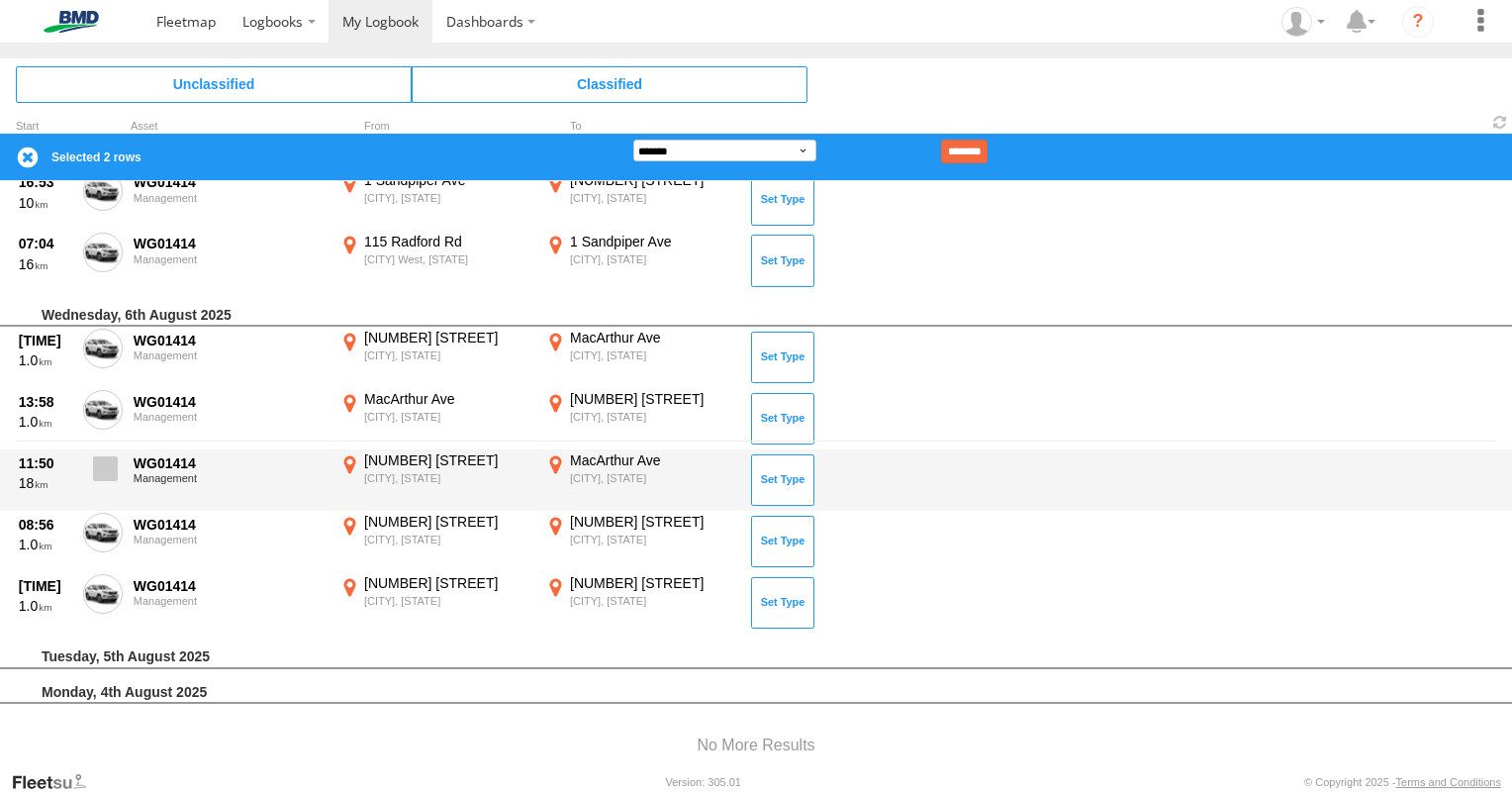 click at bounding box center (105, 468) 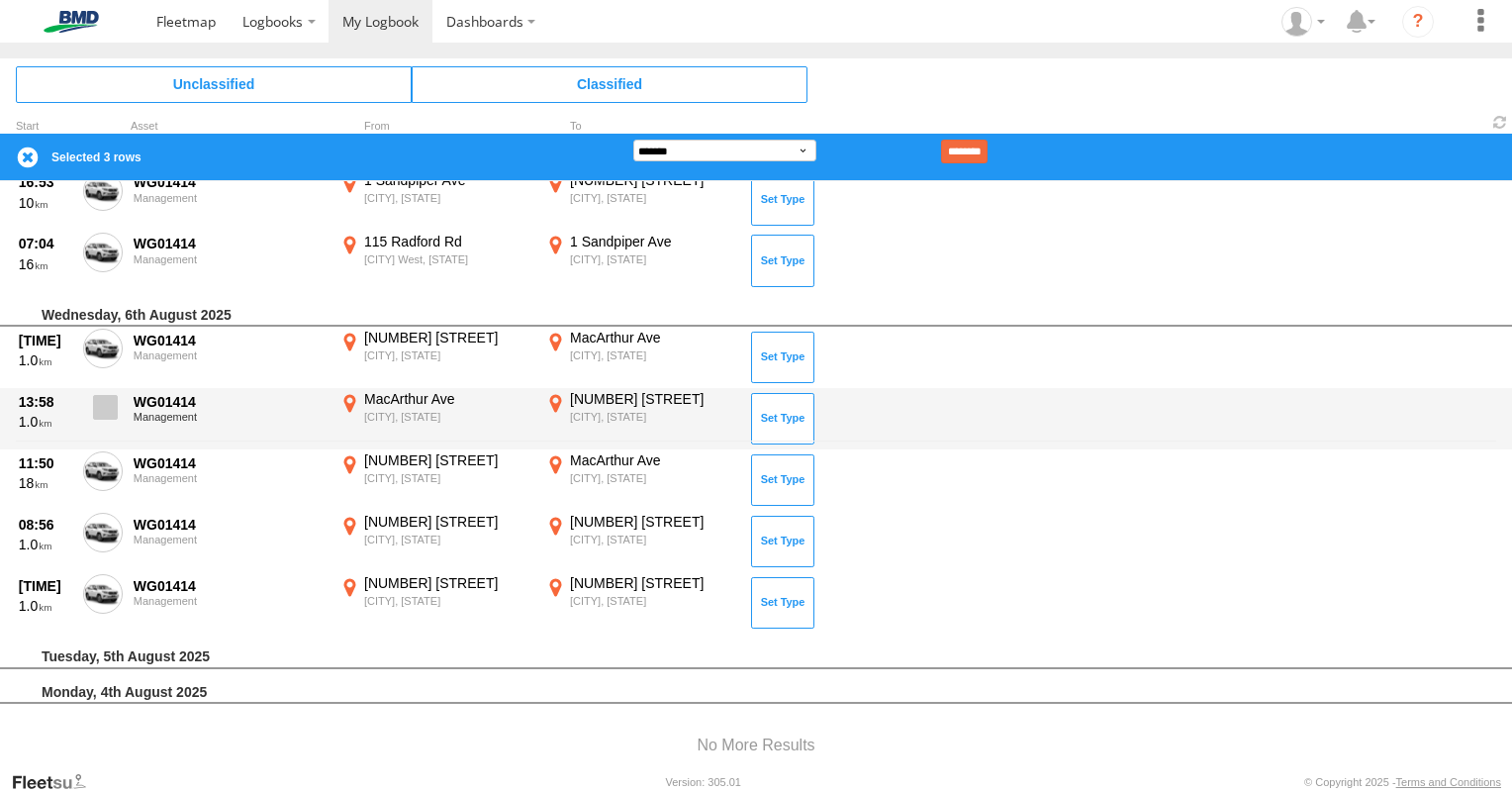 click at bounding box center [105, 407] 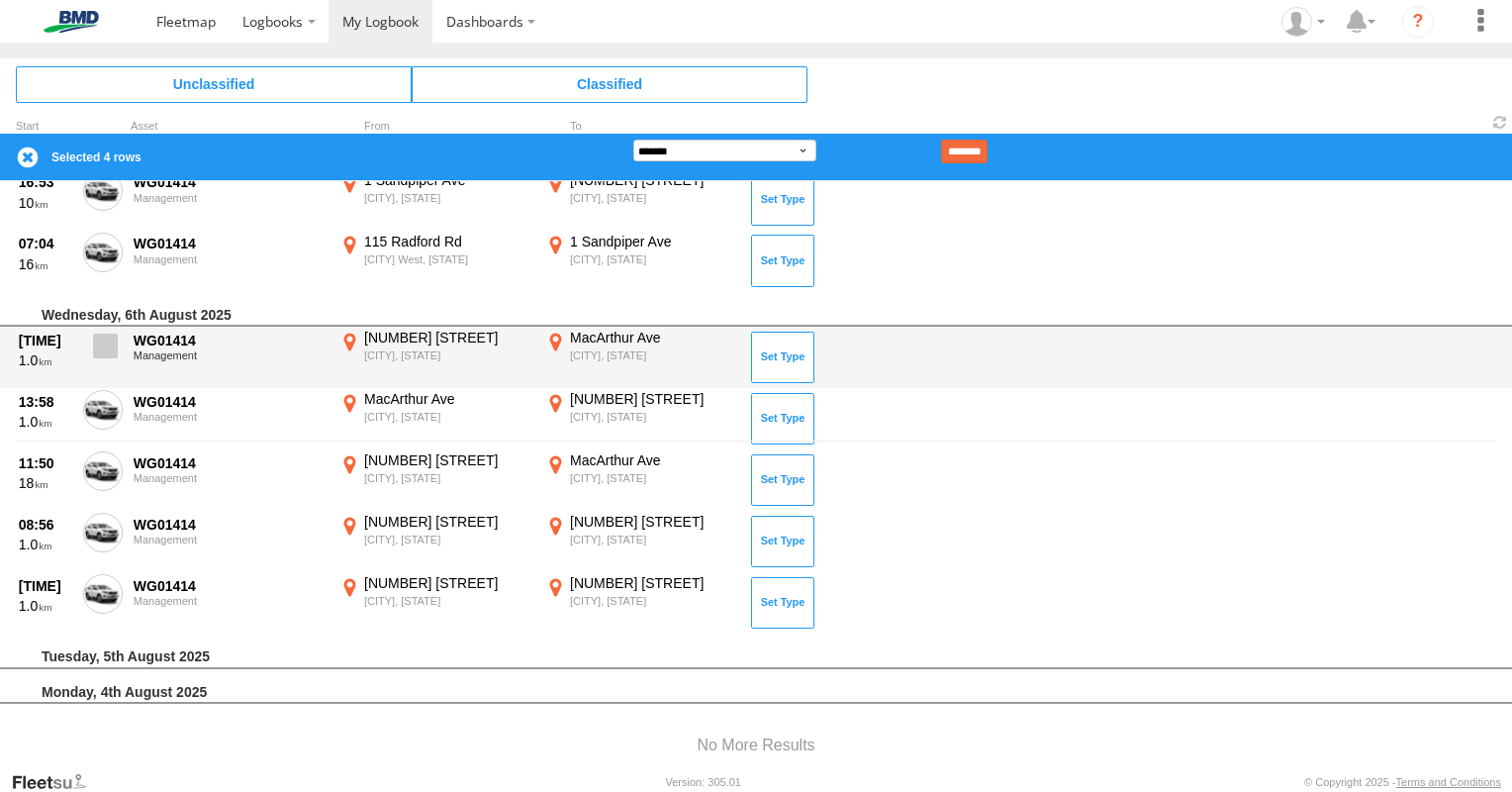 click at bounding box center (105, 346) 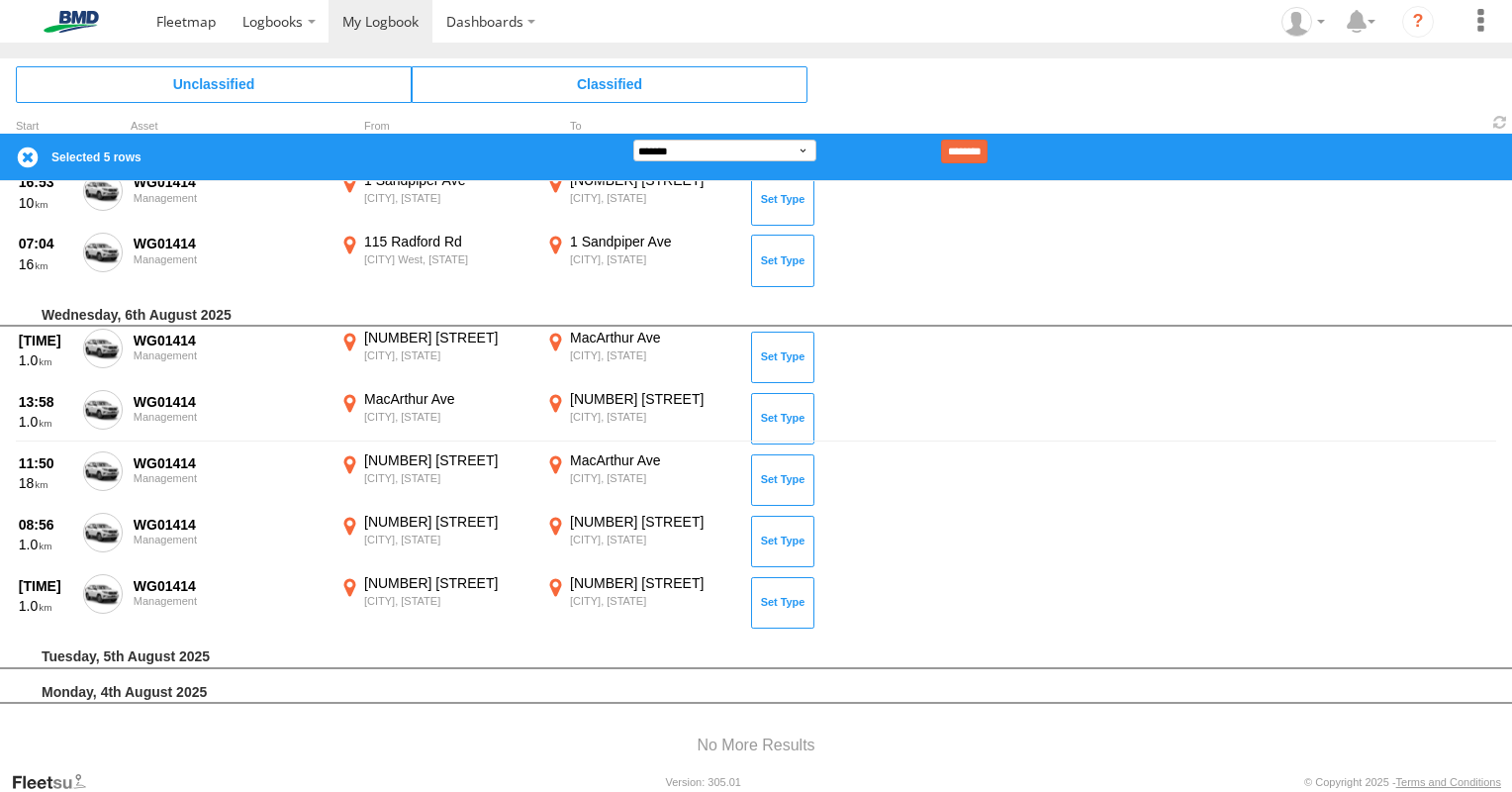 click on "**********" at bounding box center [810, 151] 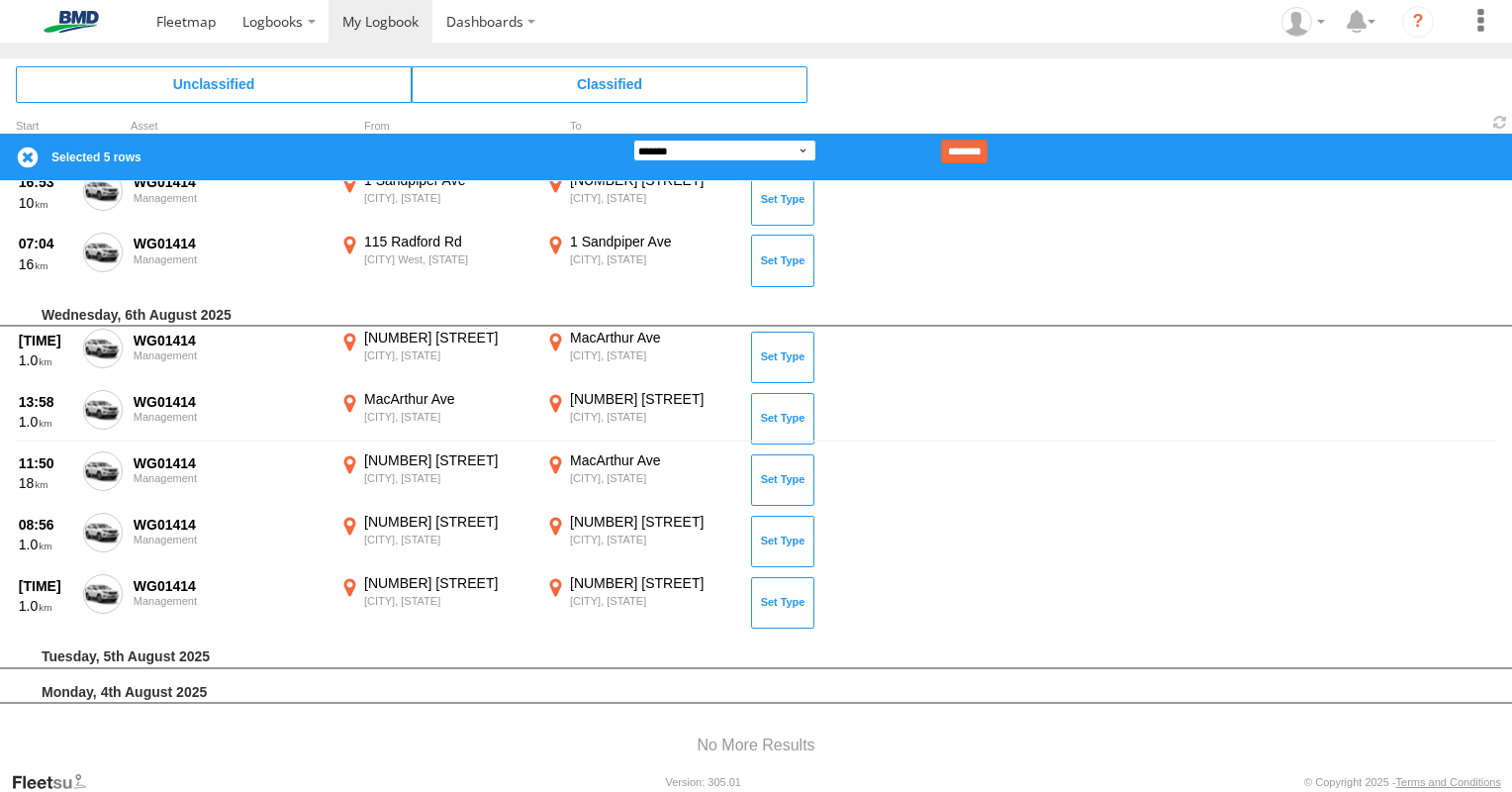 click on "**********" at bounding box center (724, 150) 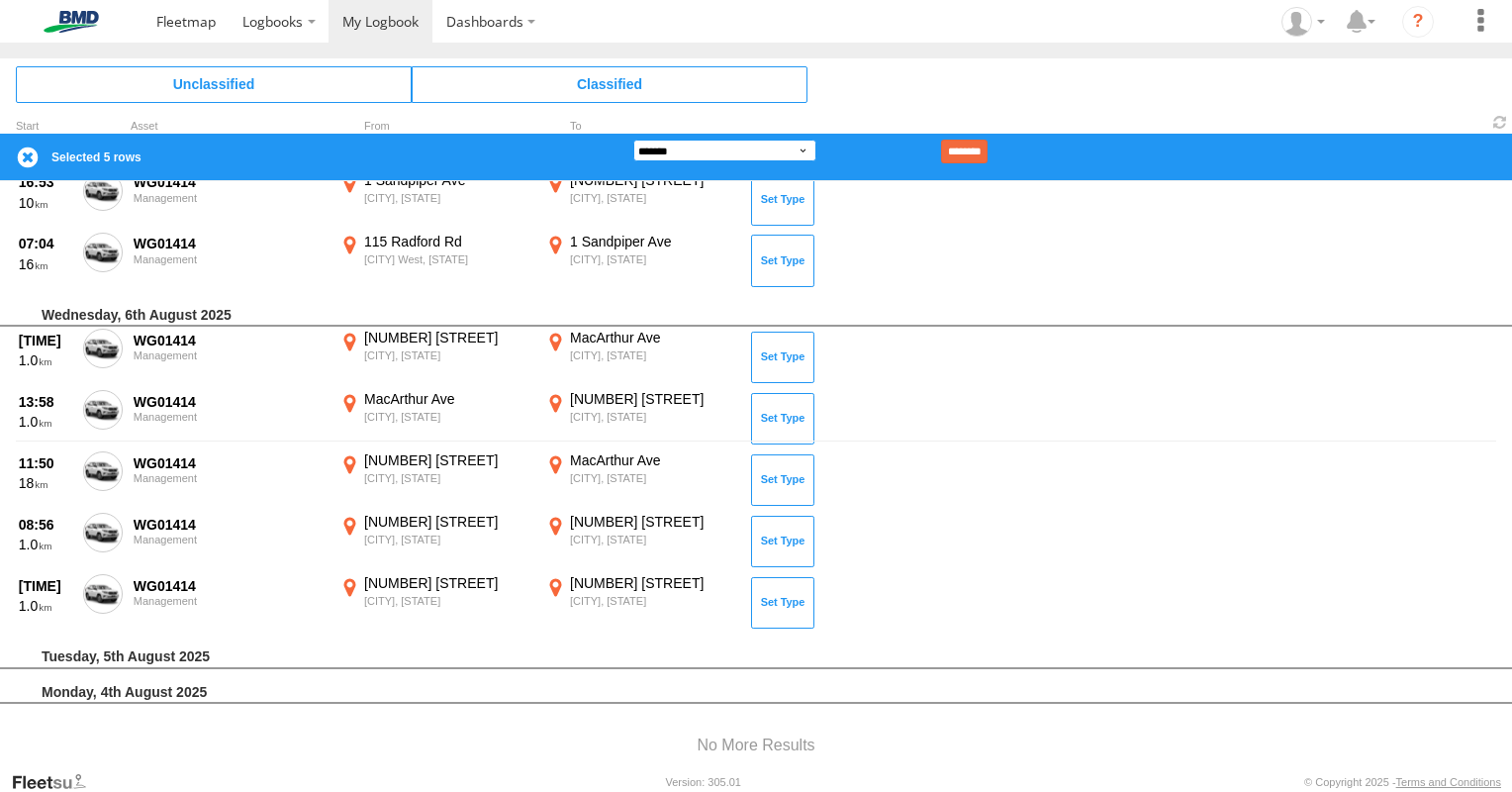 click on "**********" at bounding box center [724, 150] 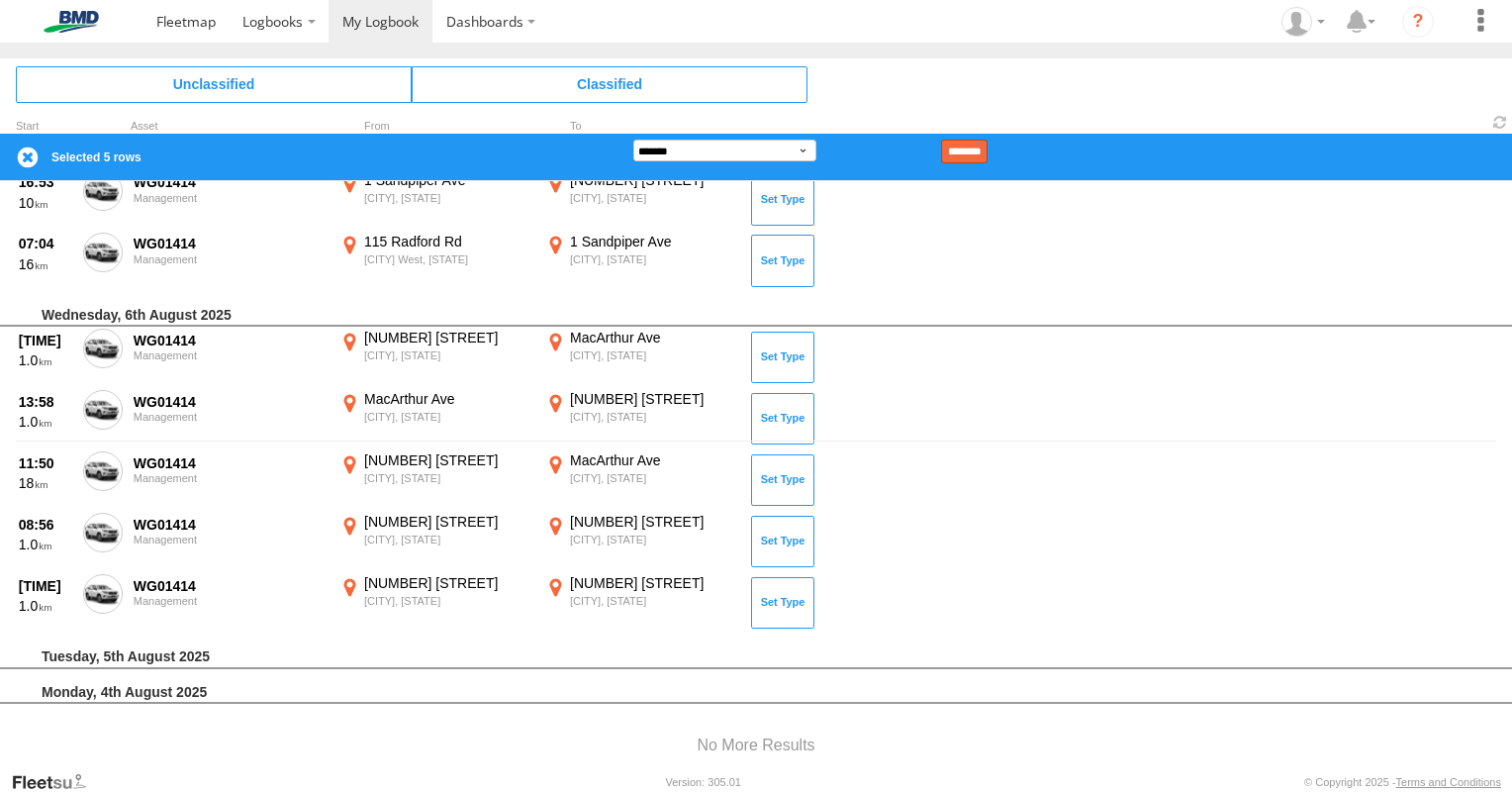 click on "********" at bounding box center [964, 151] 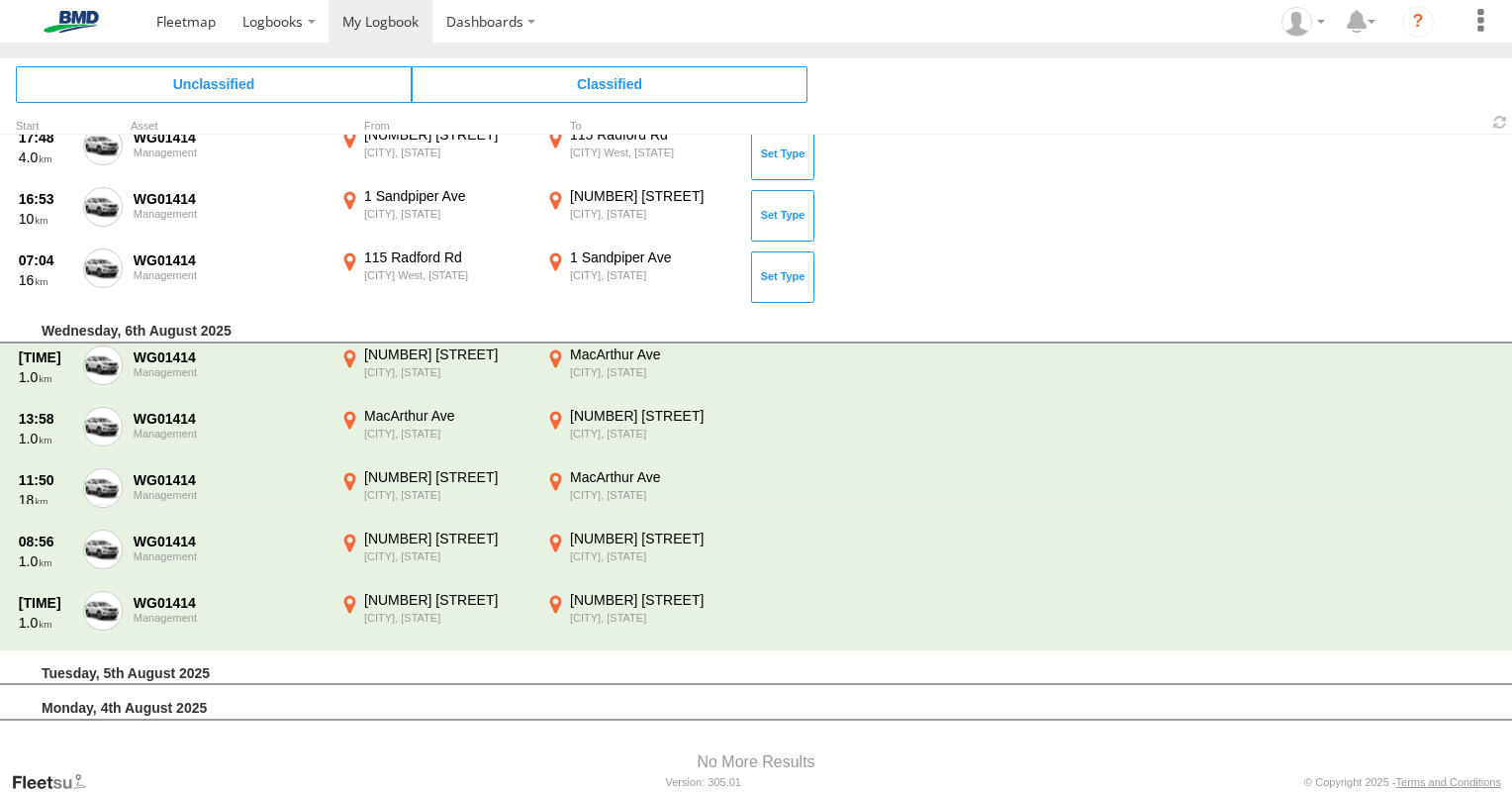 scroll, scrollTop: 22, scrollLeft: 0, axis: vertical 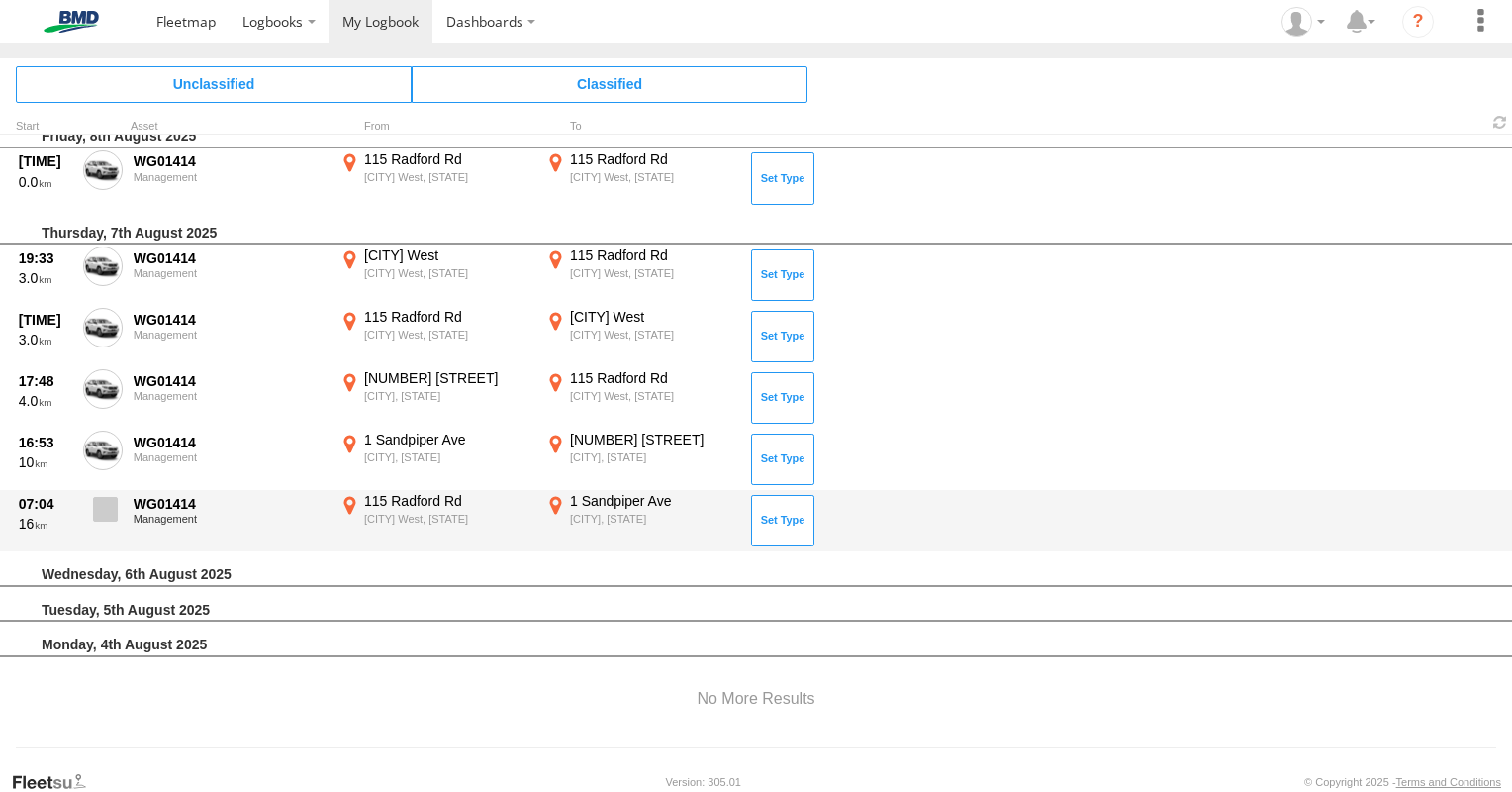 click at bounding box center (105, 509) 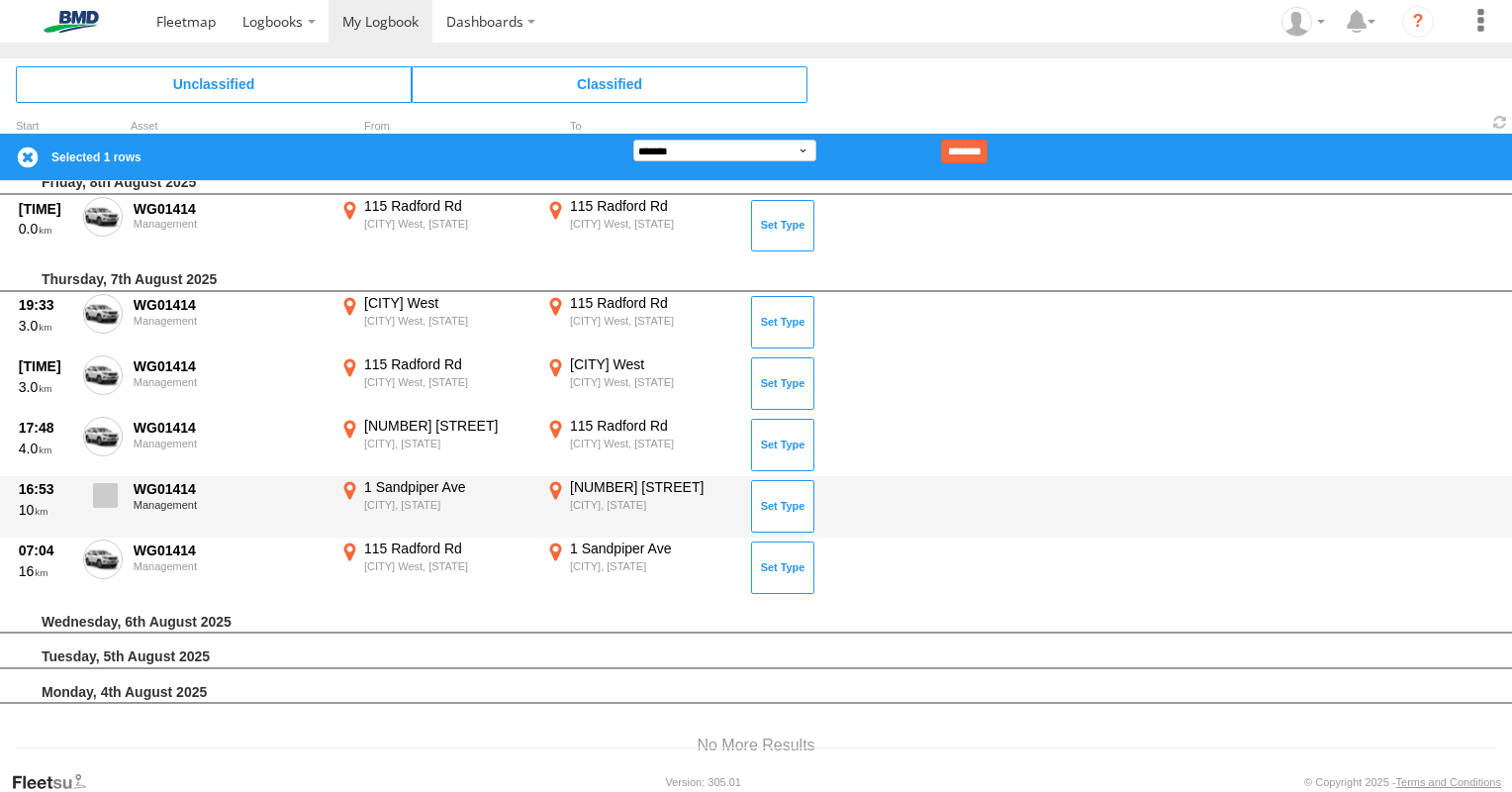 click at bounding box center [105, 495] 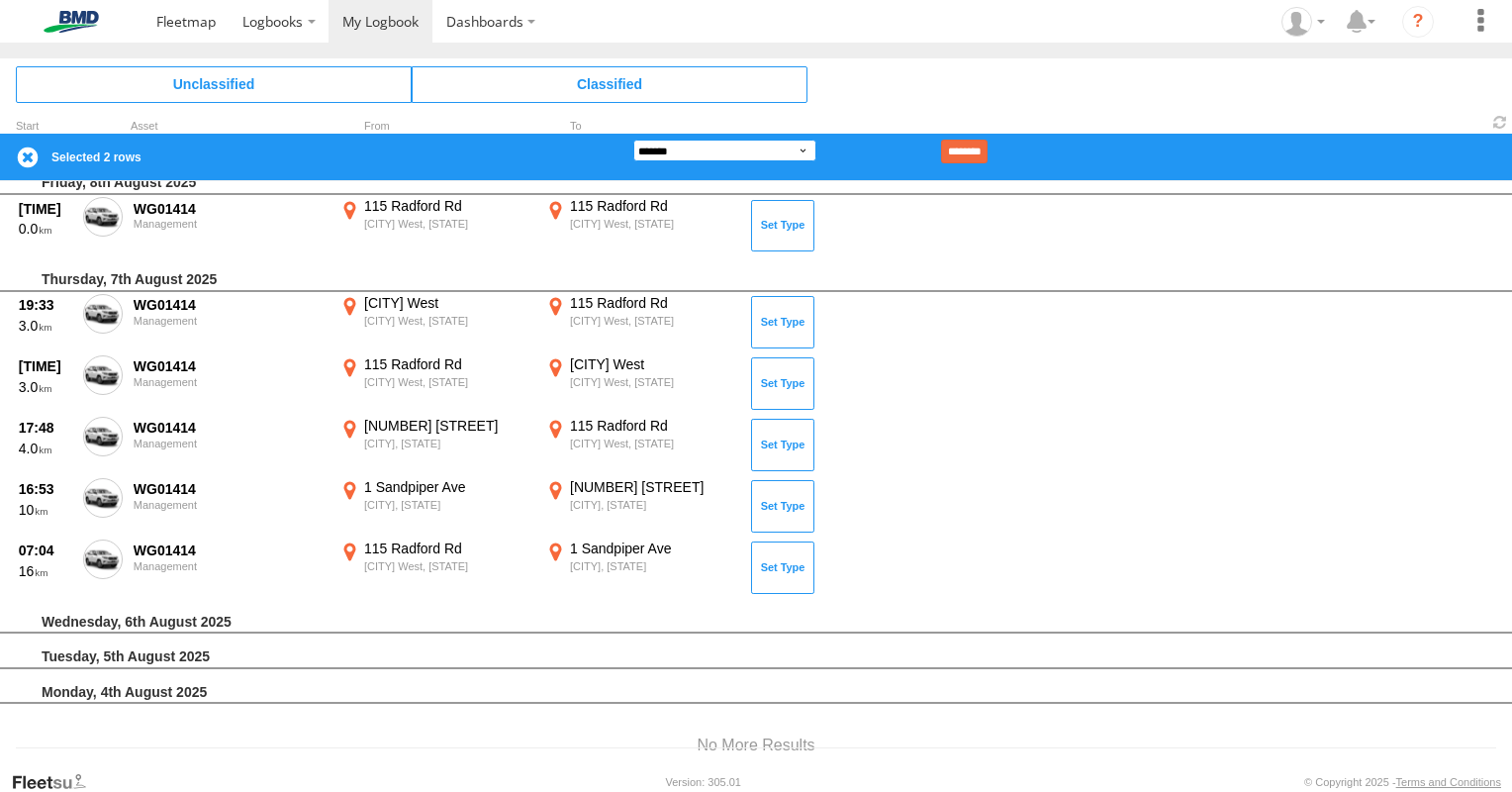 click on "**********" at bounding box center (724, 150) 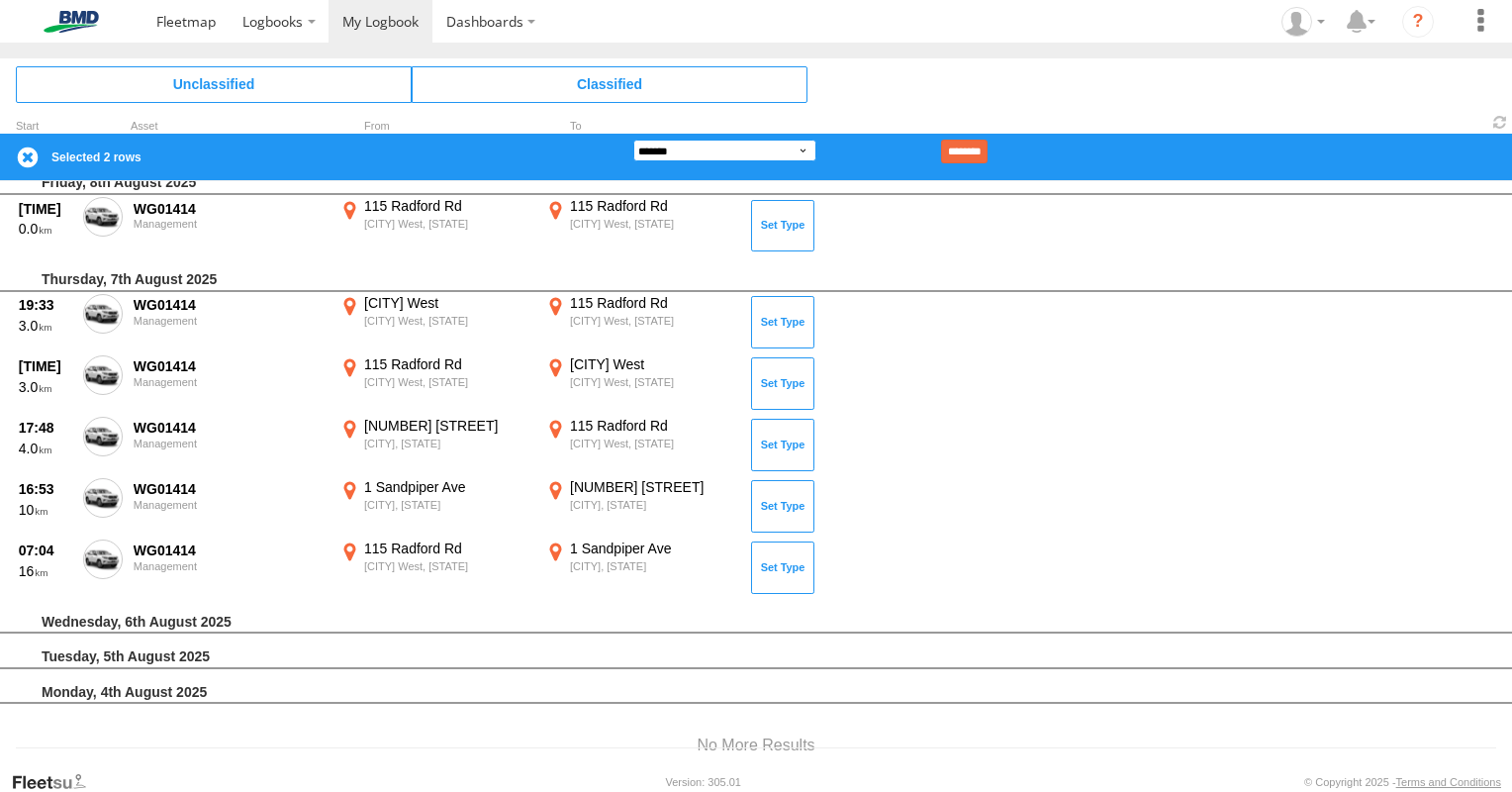 click on "**********" at bounding box center [724, 150] 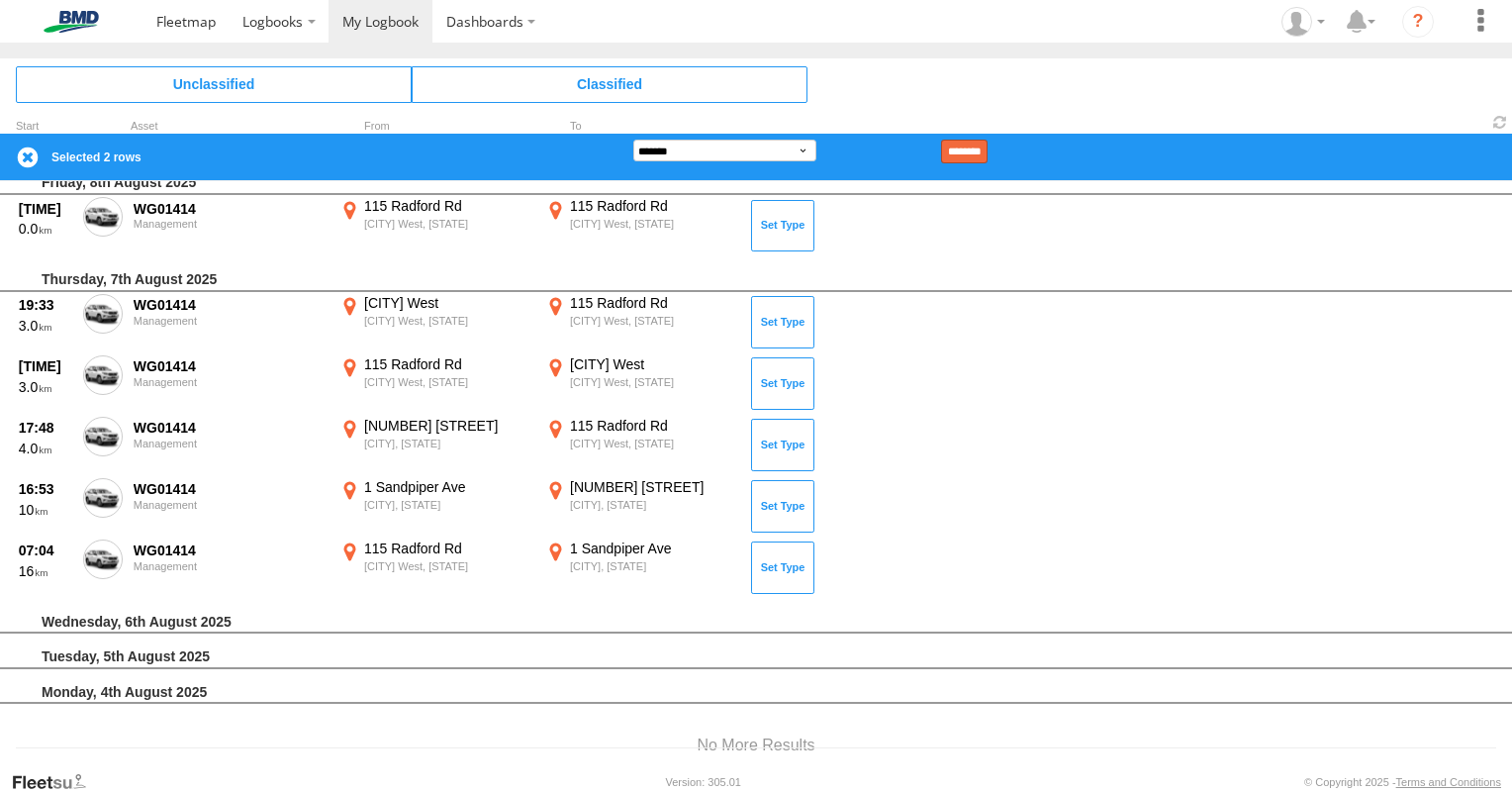 click on "********" at bounding box center [964, 151] 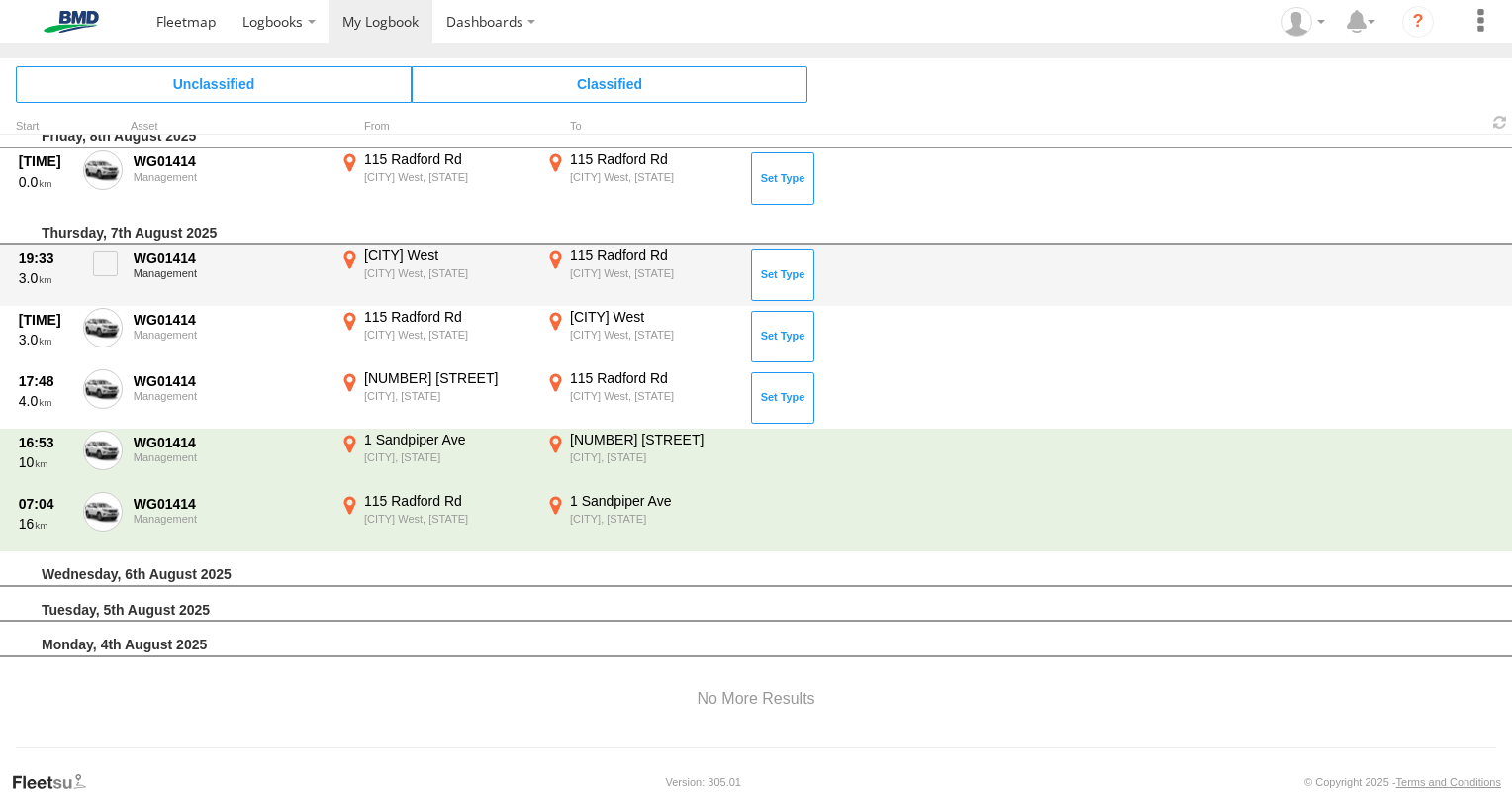 scroll, scrollTop: 0, scrollLeft: 0, axis: both 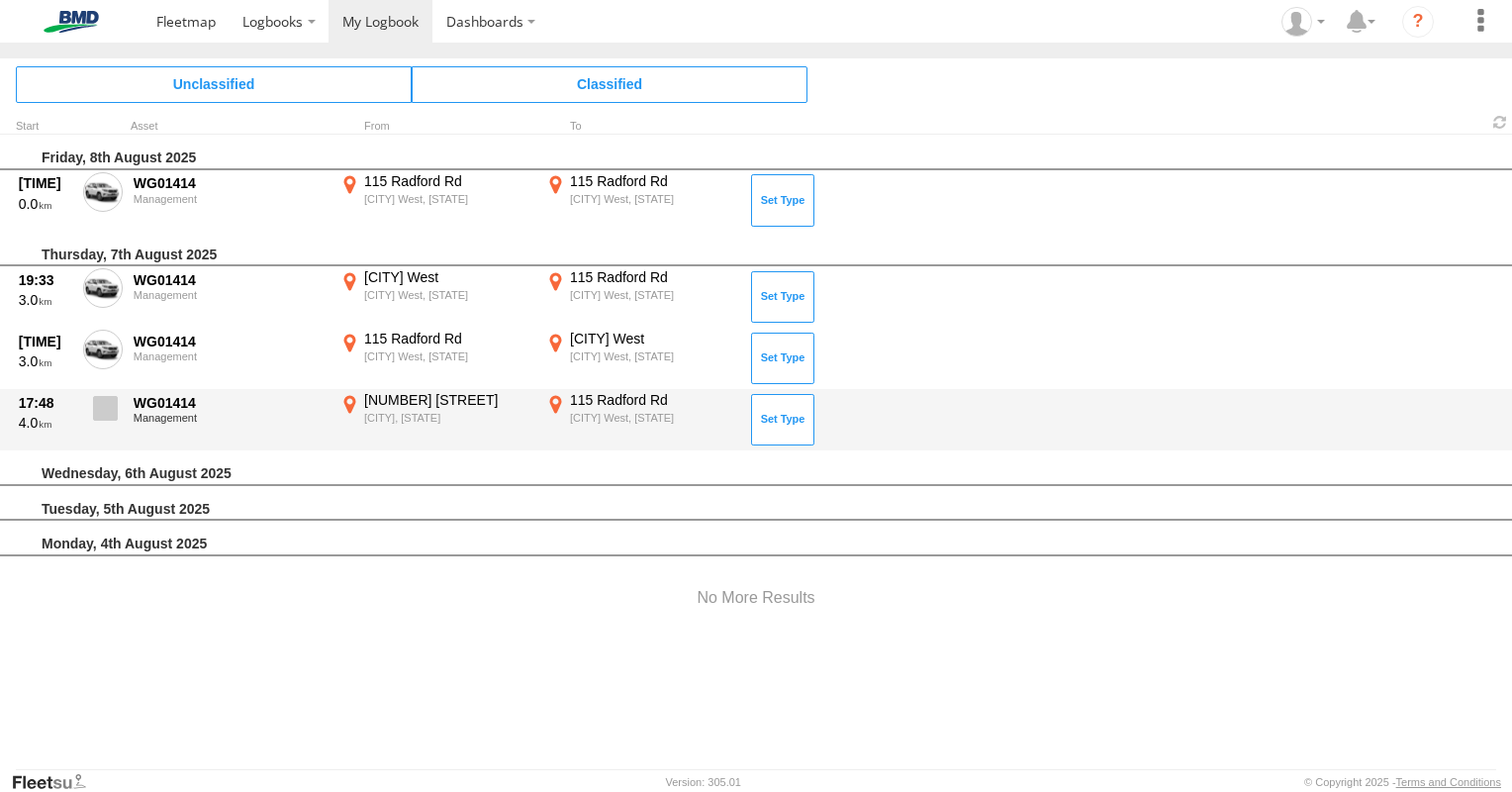 click at bounding box center [103, 414] 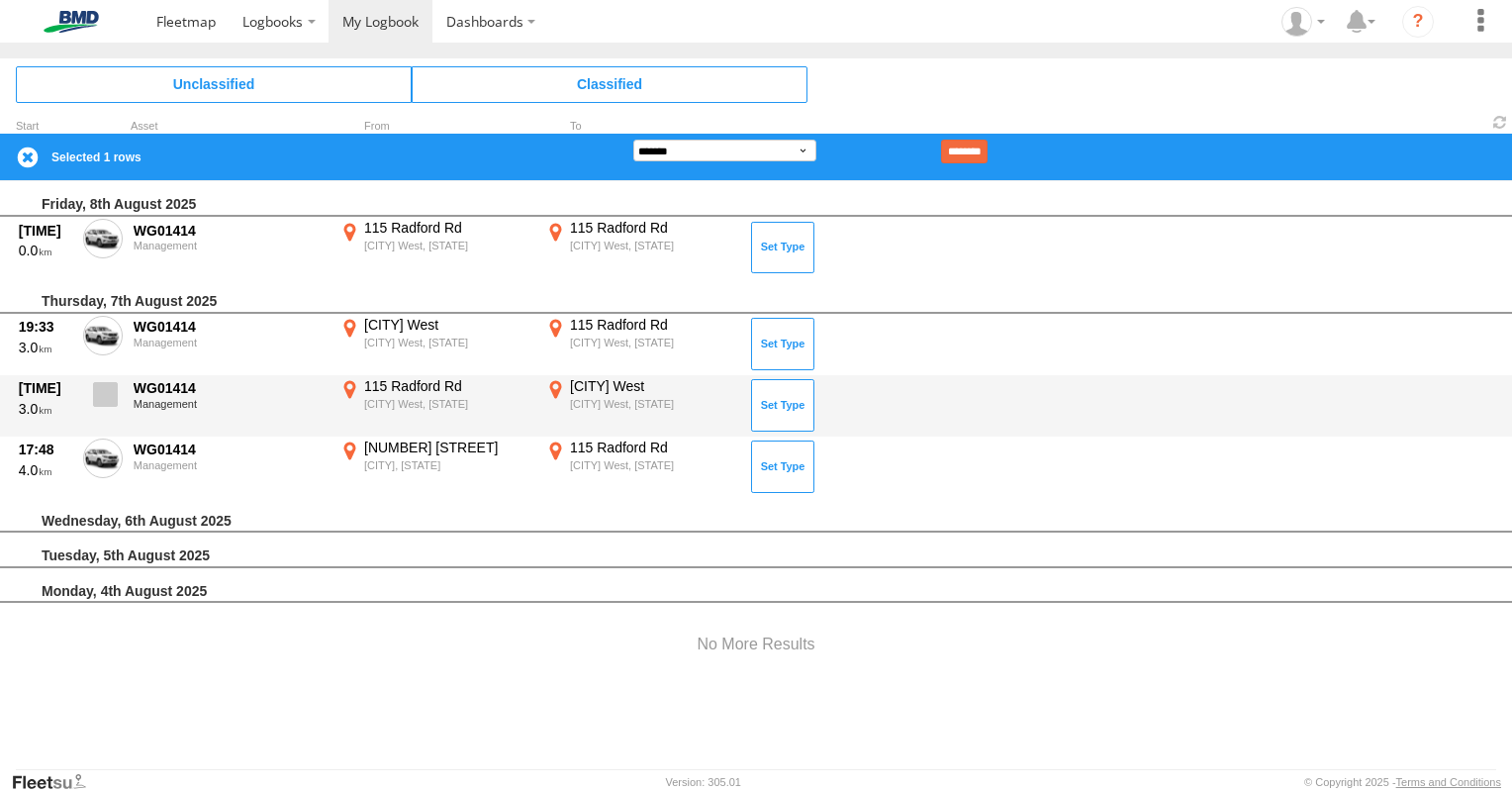 click at bounding box center [105, 394] 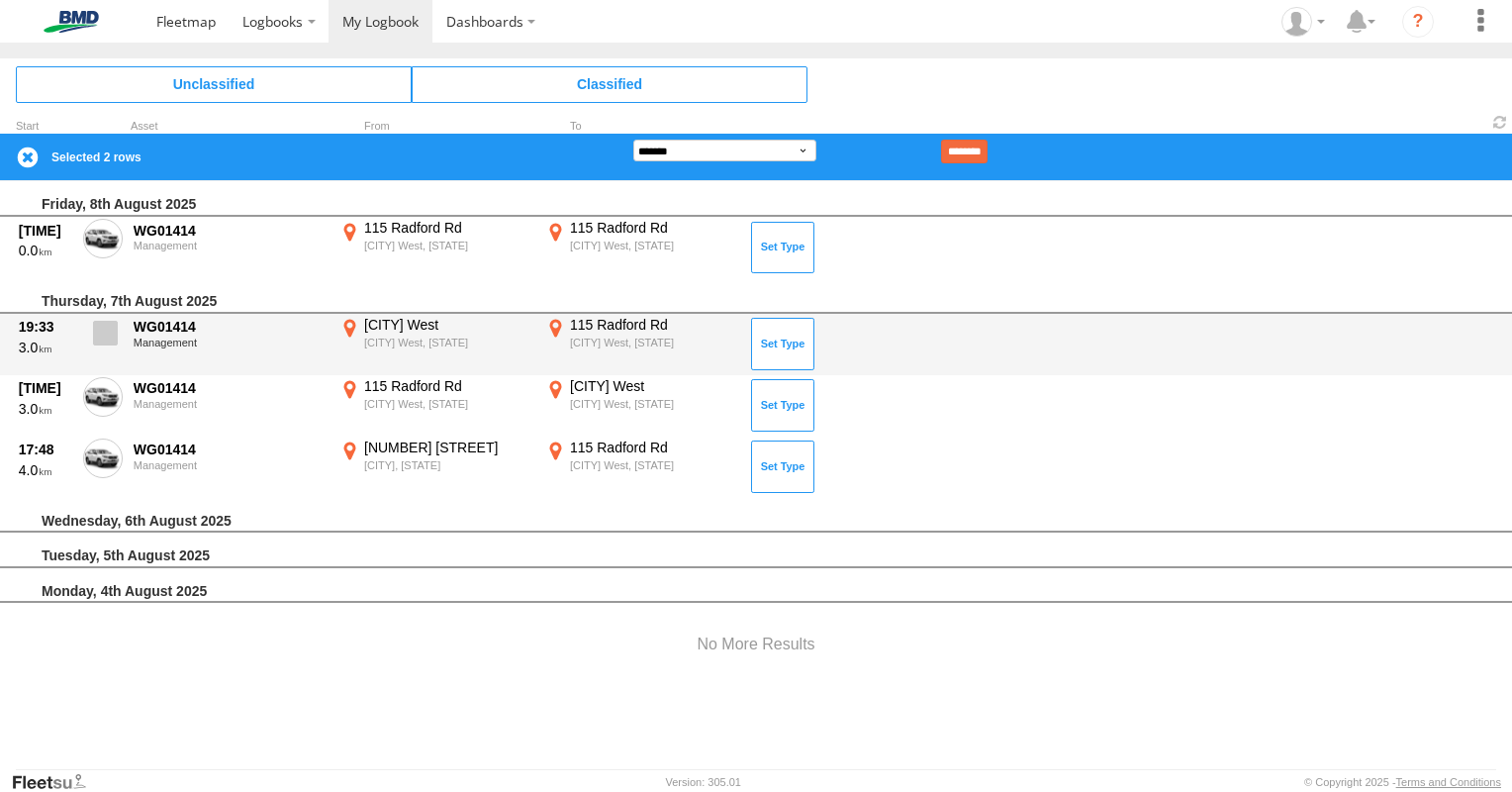 click at bounding box center [105, 333] 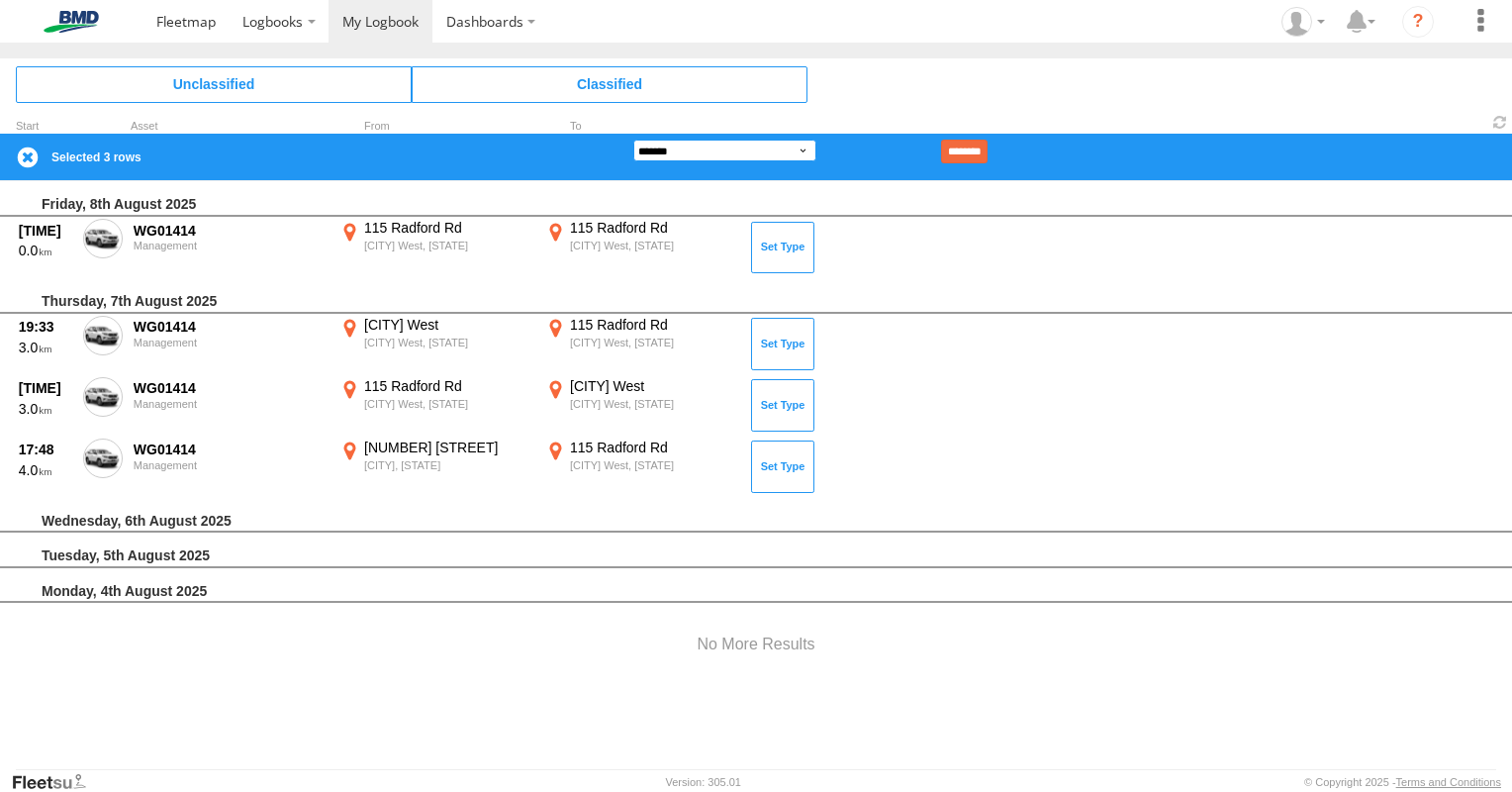 click on "**********" at bounding box center (724, 150) 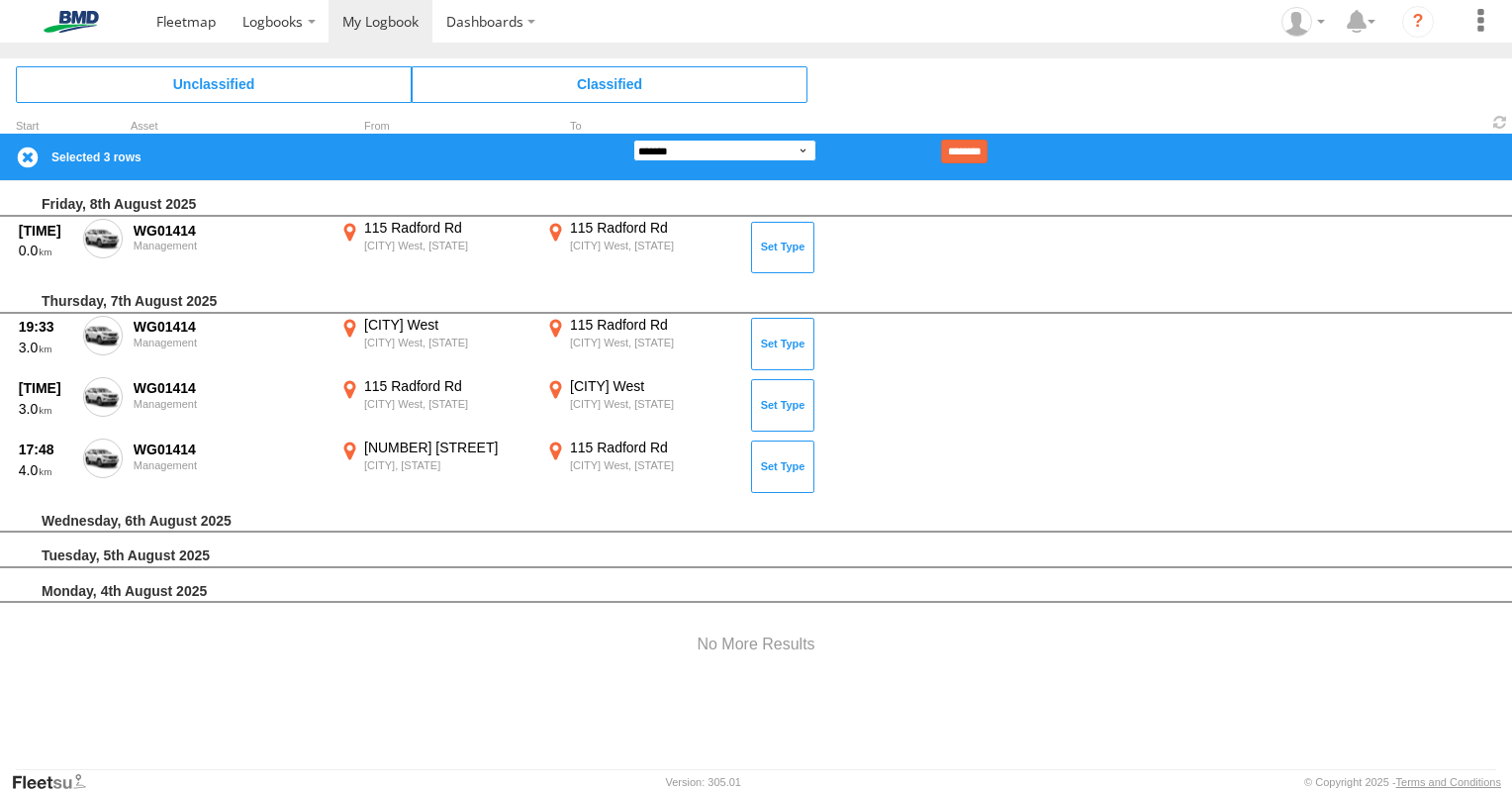 select on "**" 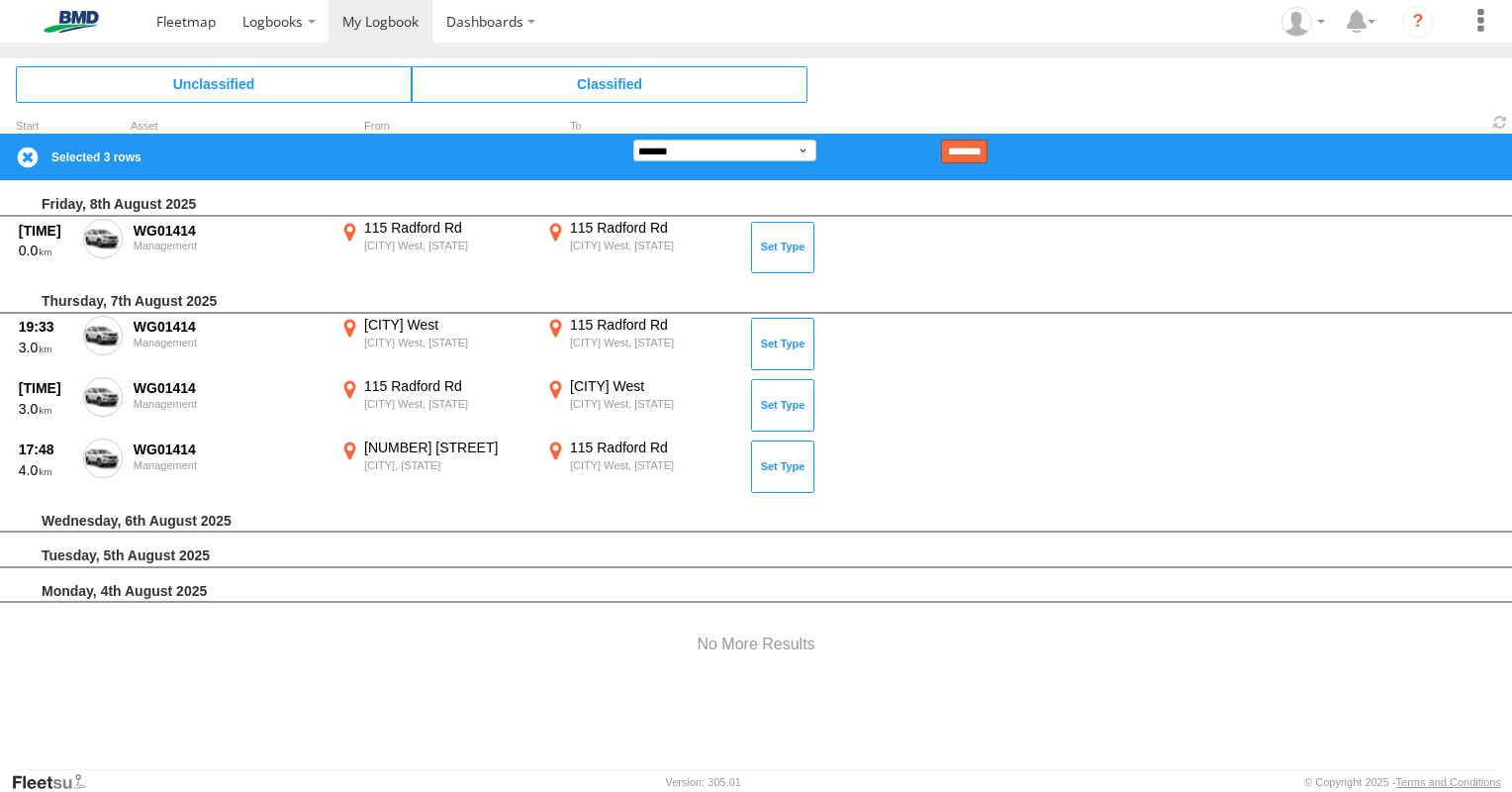 click on "********" at bounding box center (964, 151) 